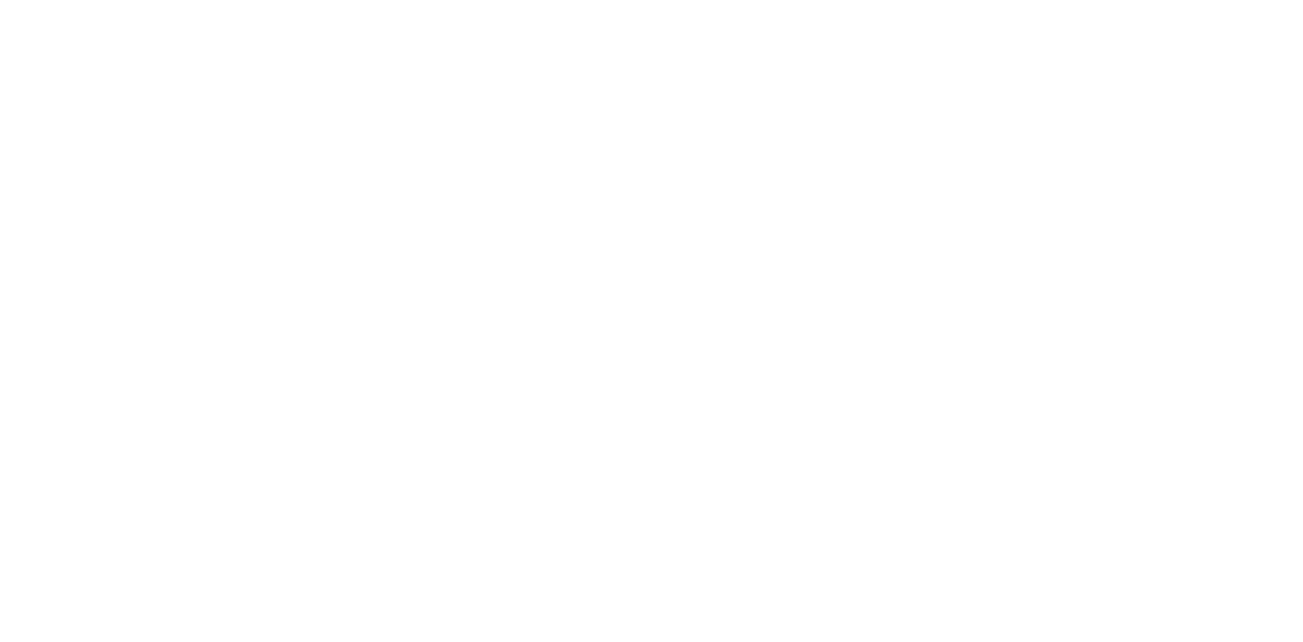 scroll, scrollTop: 0, scrollLeft: 0, axis: both 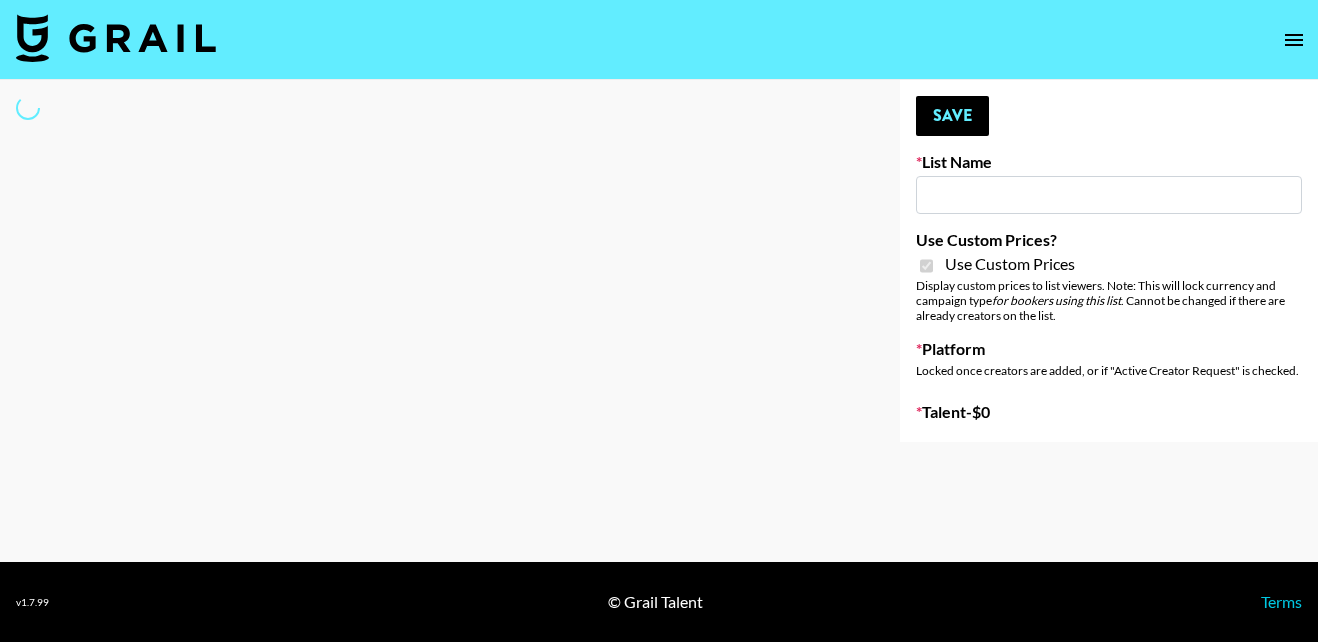 type on "Instacart (5th Aug)" 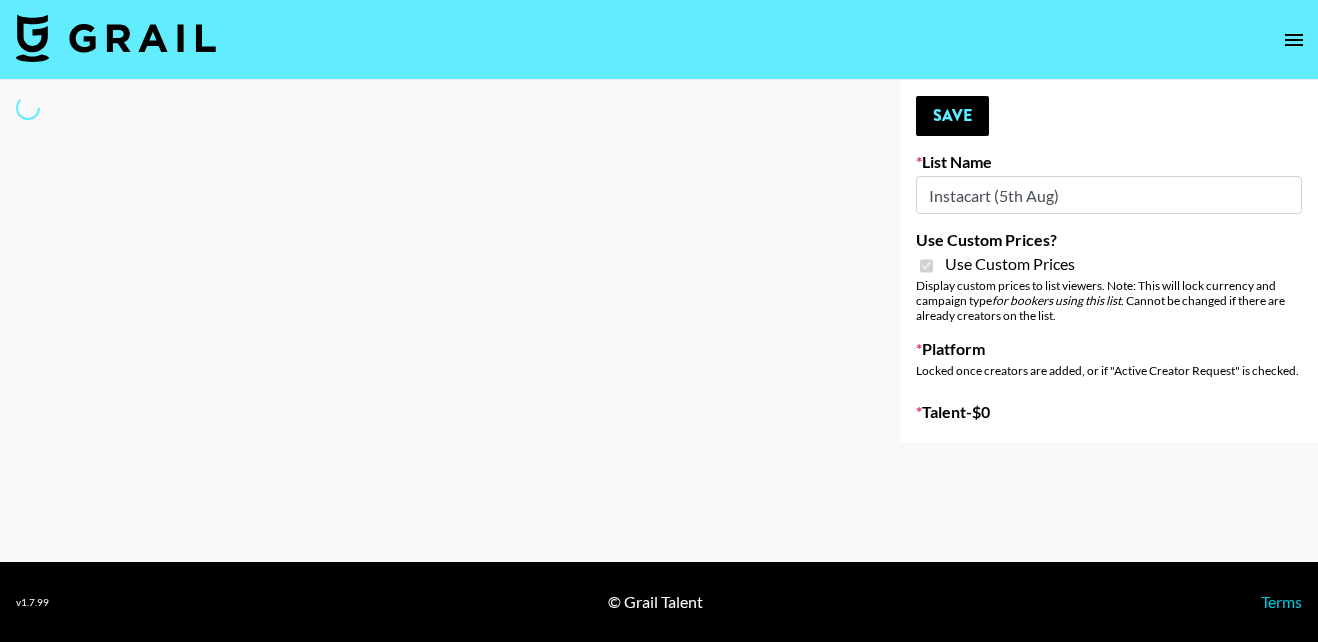 select on "Brand" 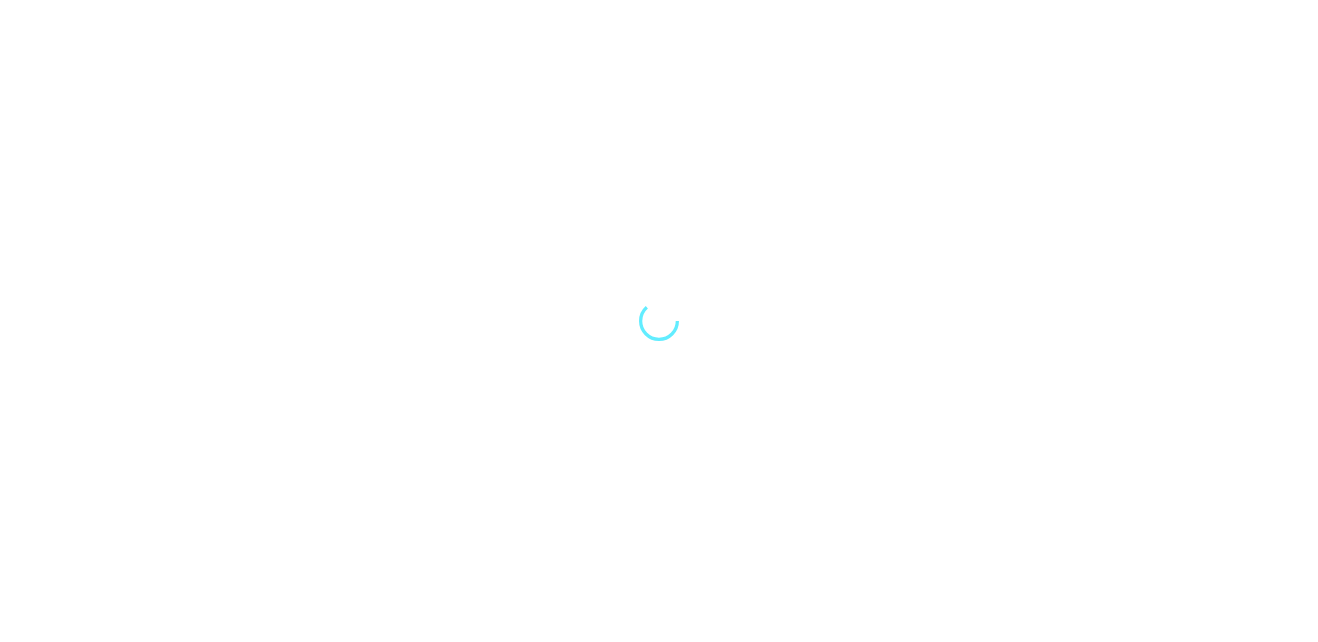 scroll, scrollTop: 0, scrollLeft: 0, axis: both 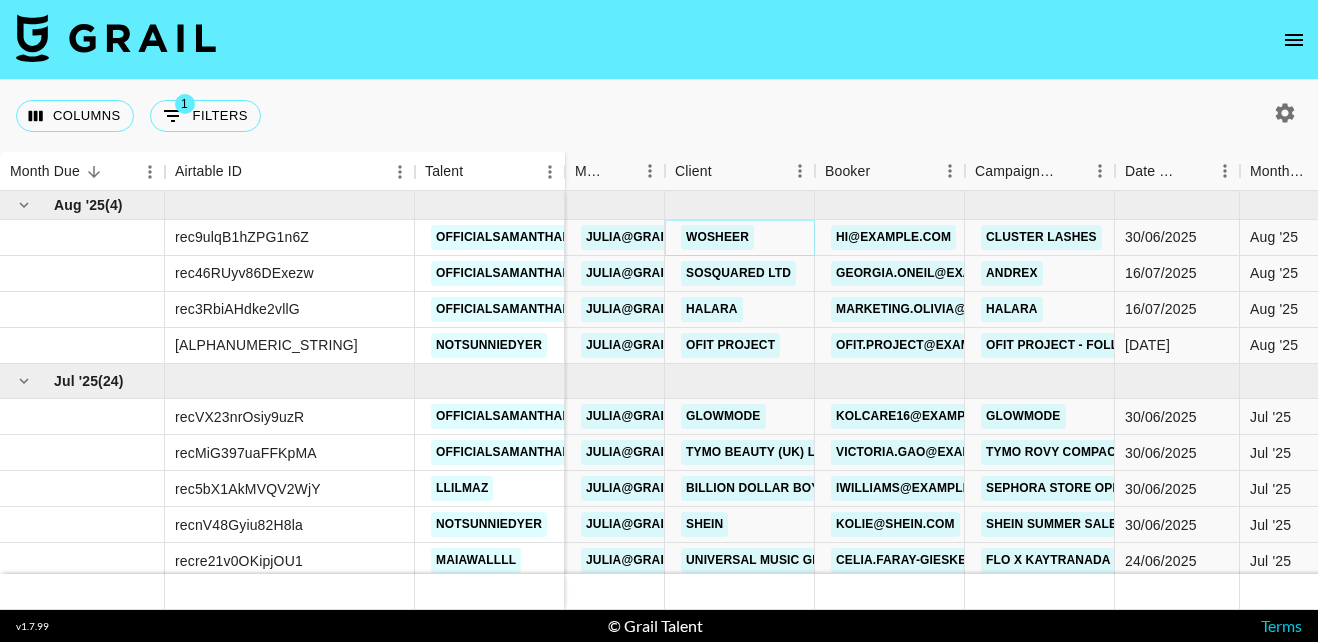 click on "Wosheer" at bounding box center [717, 237] 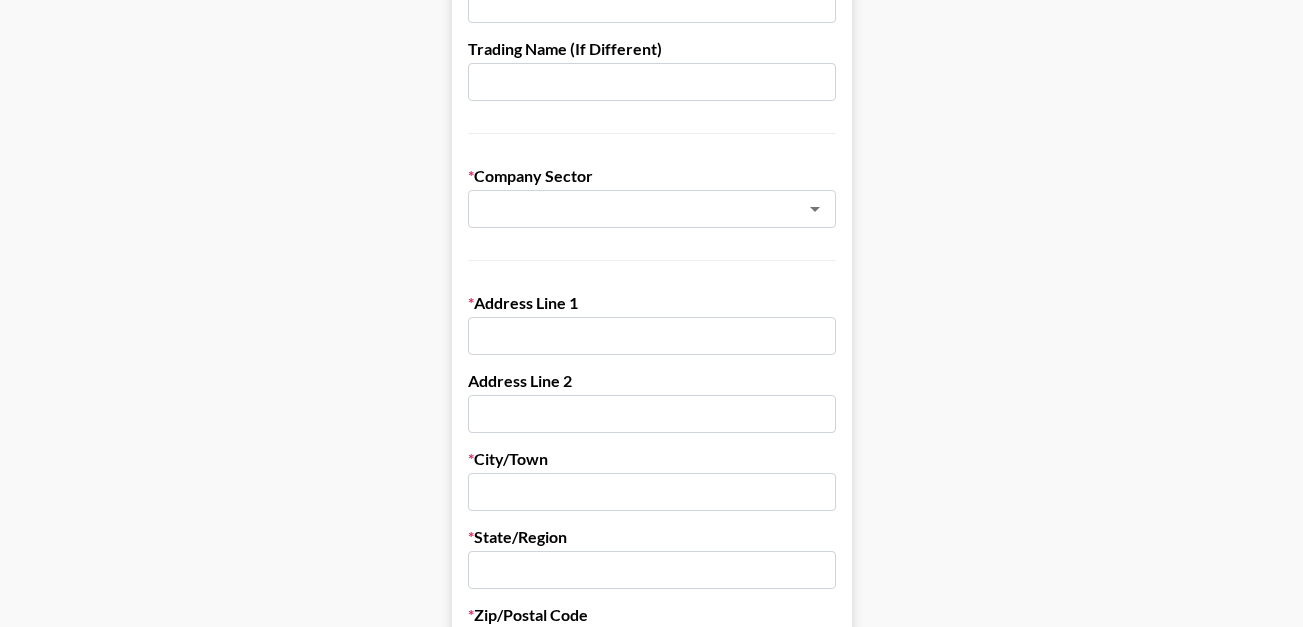 scroll, scrollTop: 342, scrollLeft: 0, axis: vertical 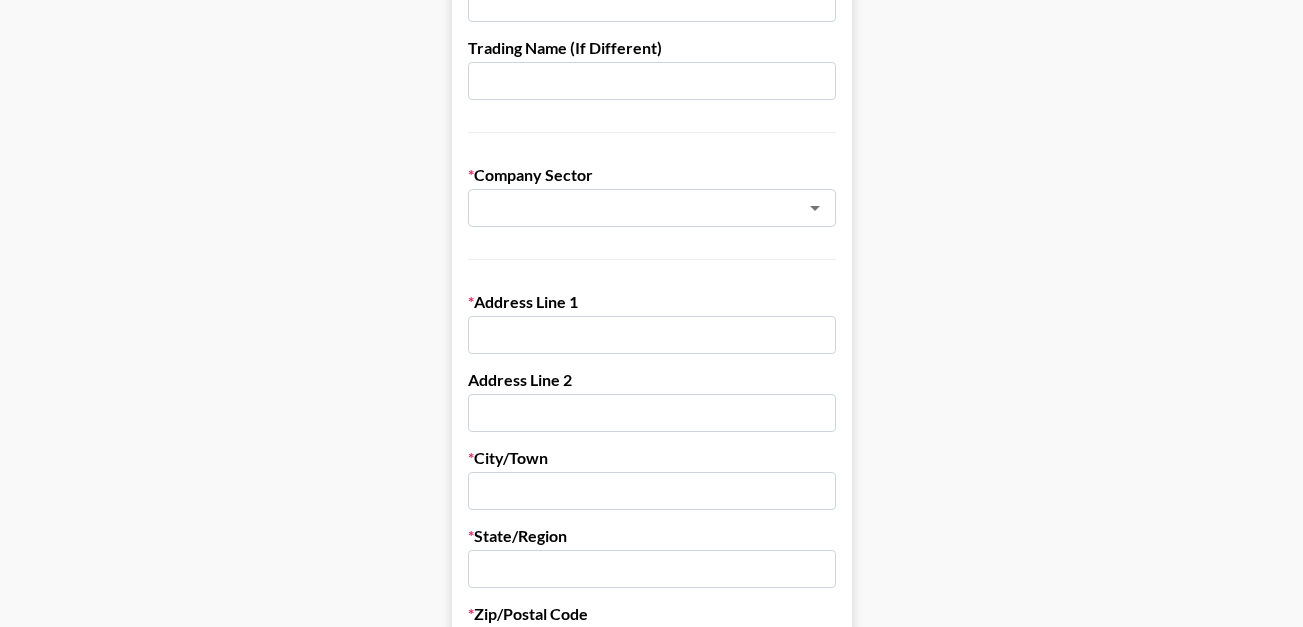click at bounding box center [652, 335] 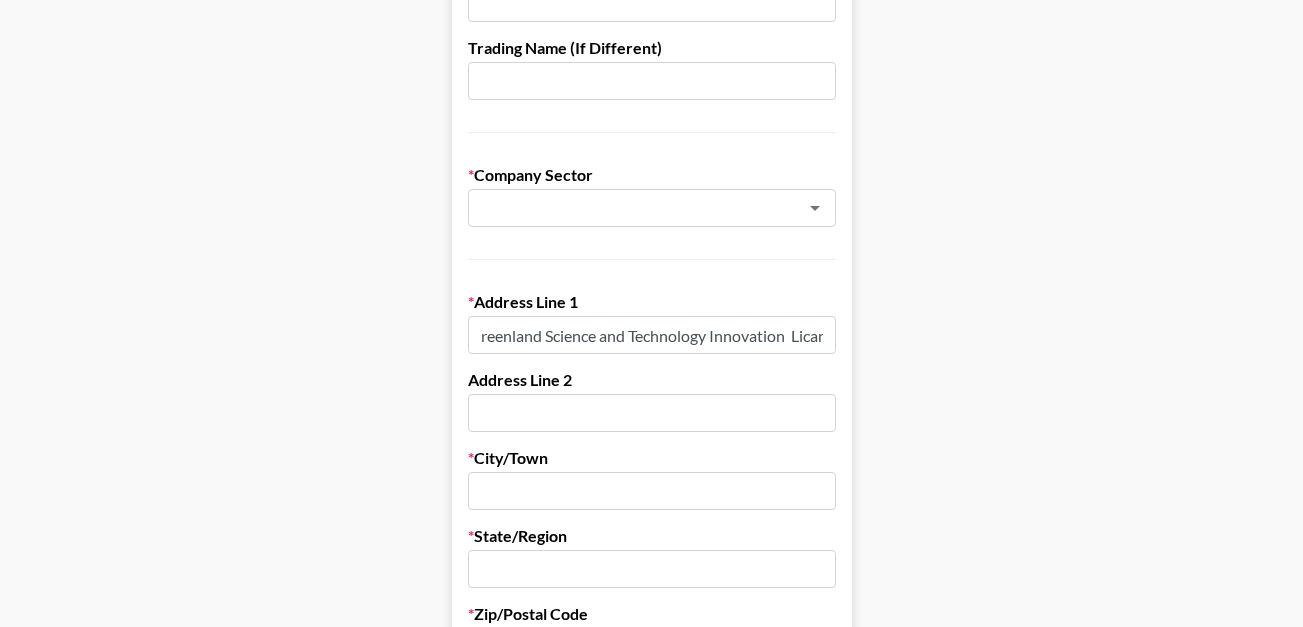 scroll, scrollTop: 0, scrollLeft: 0, axis: both 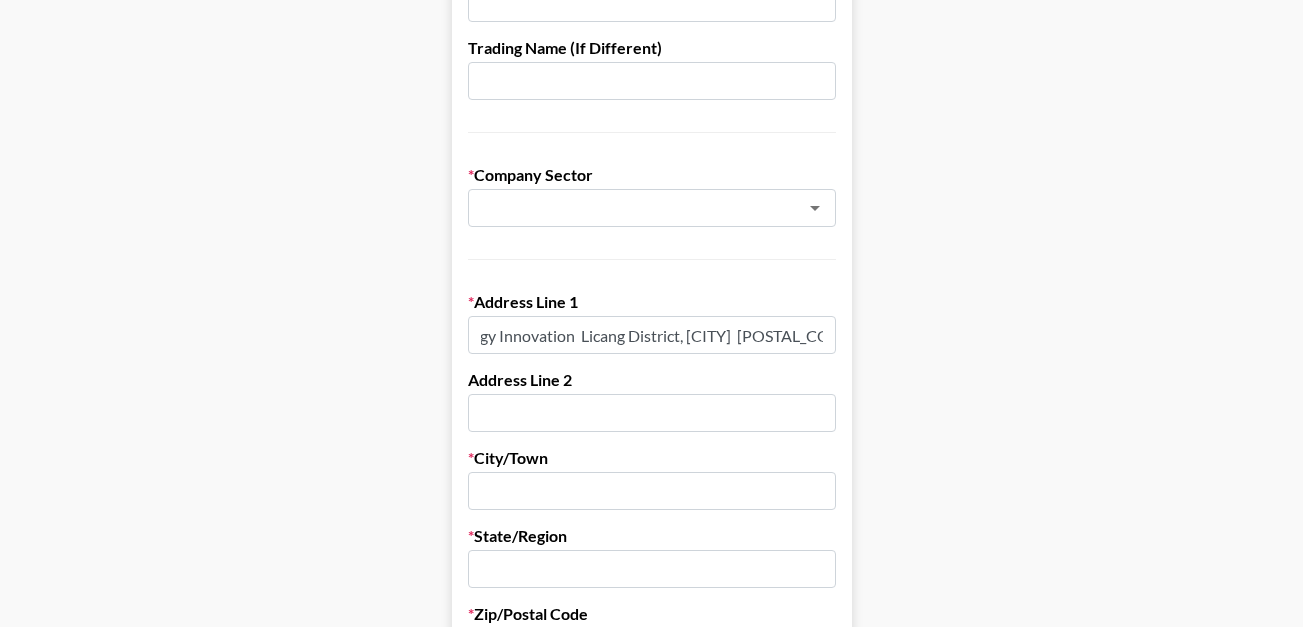 drag, startPoint x: 558, startPoint y: 333, endPoint x: 631, endPoint y: 350, distance: 74.953316 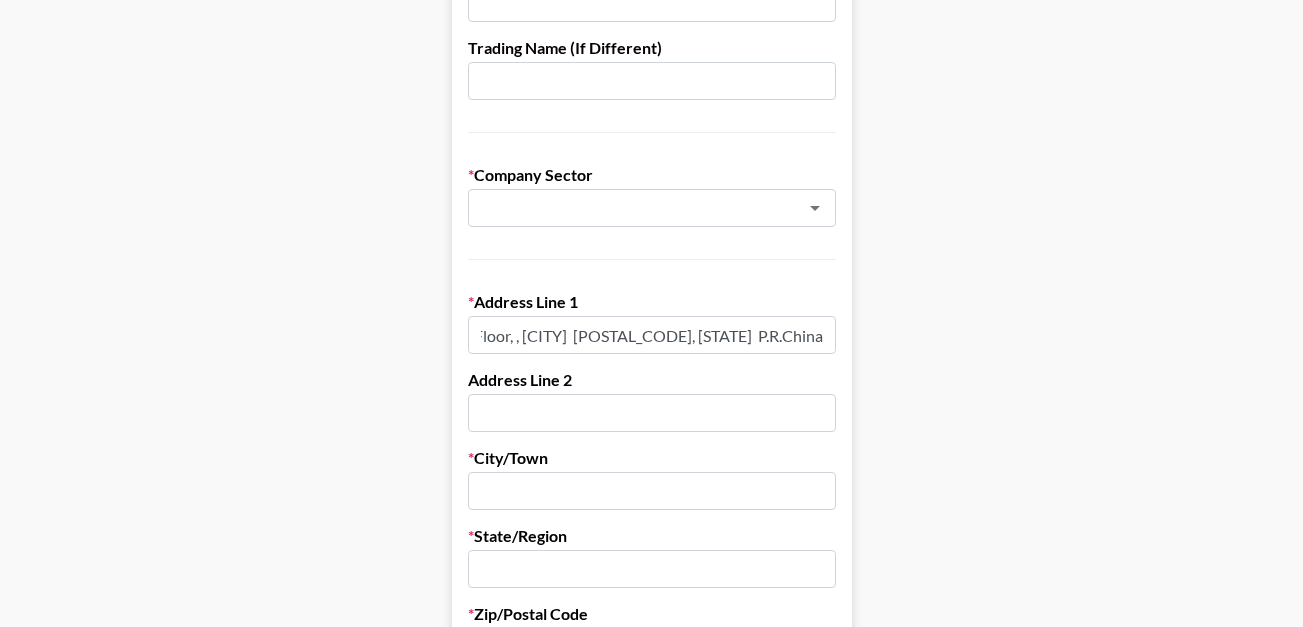 scroll, scrollTop: 0, scrollLeft: 95, axis: horizontal 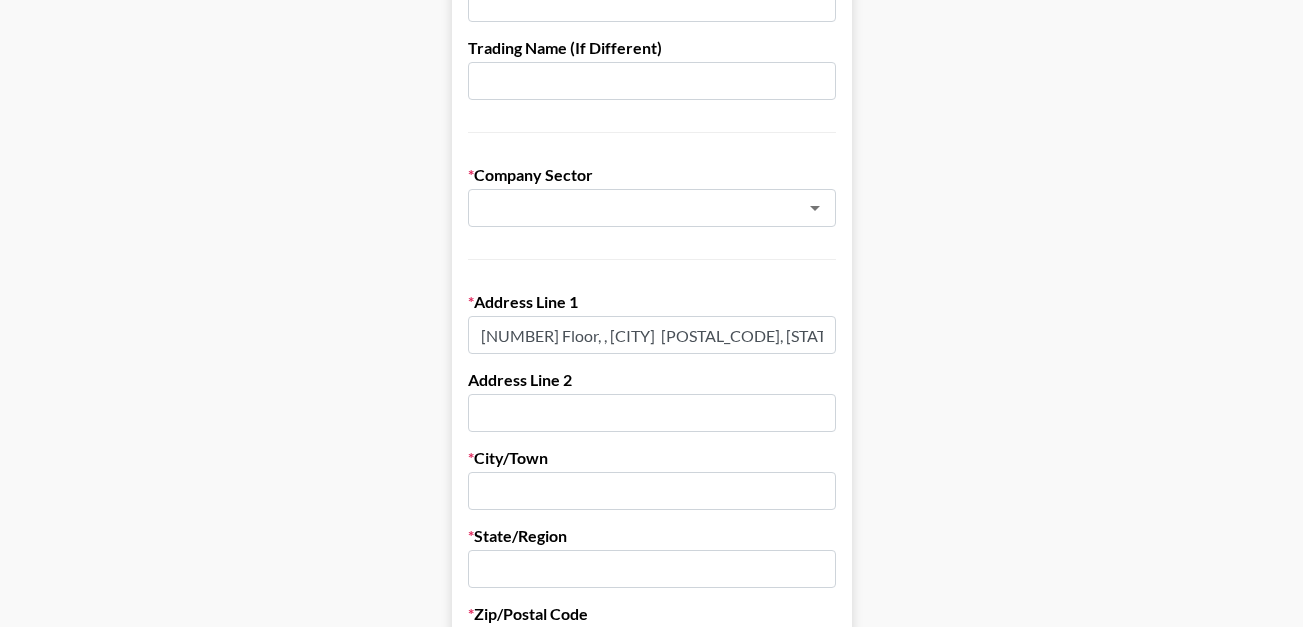 click at bounding box center (652, 413) 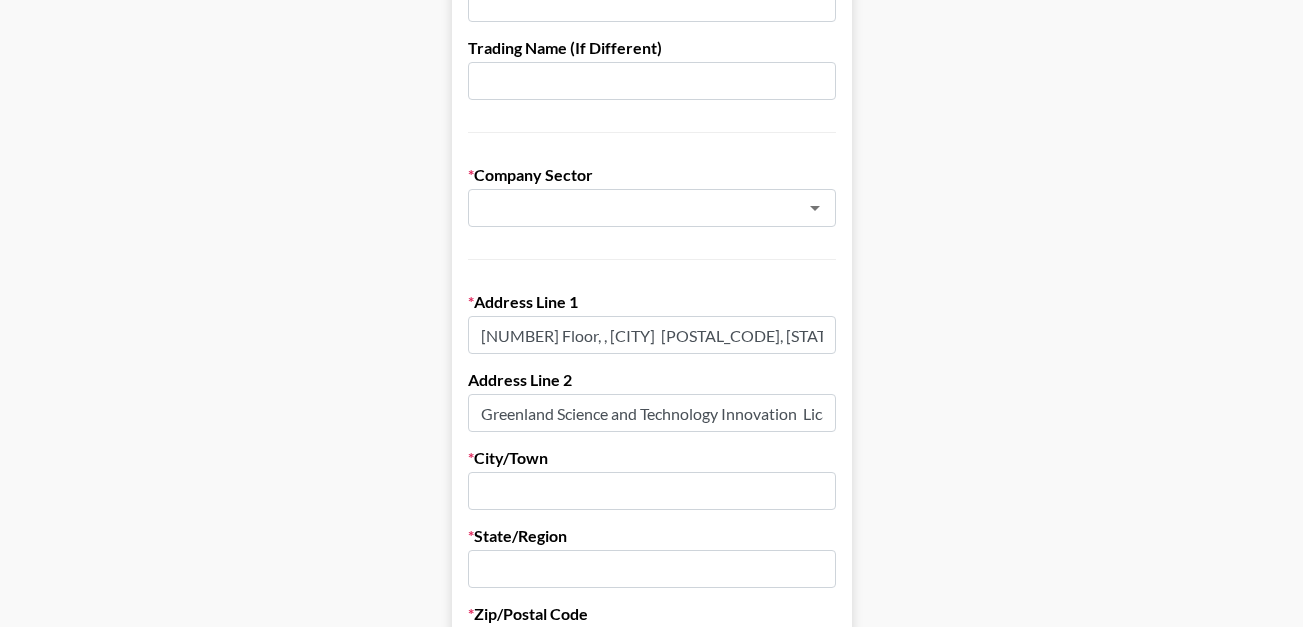 scroll, scrollTop: 0, scrollLeft: 79, axis: horizontal 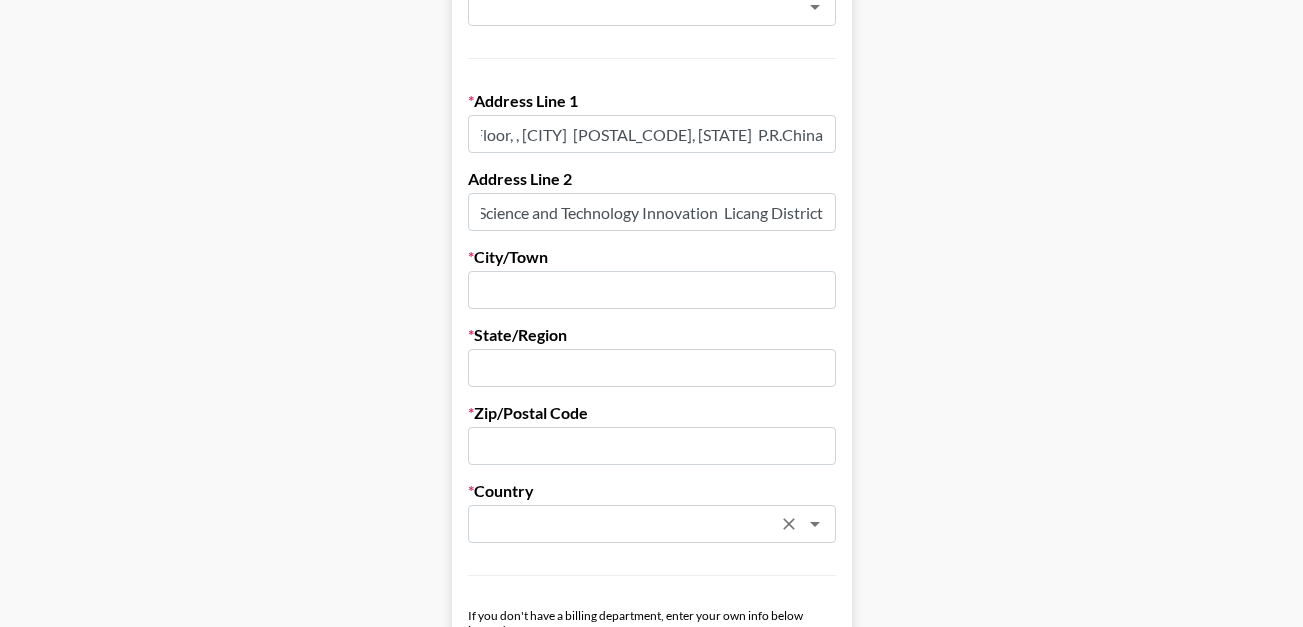 type on "Greenland Science and Technology Innovation  Licang District" 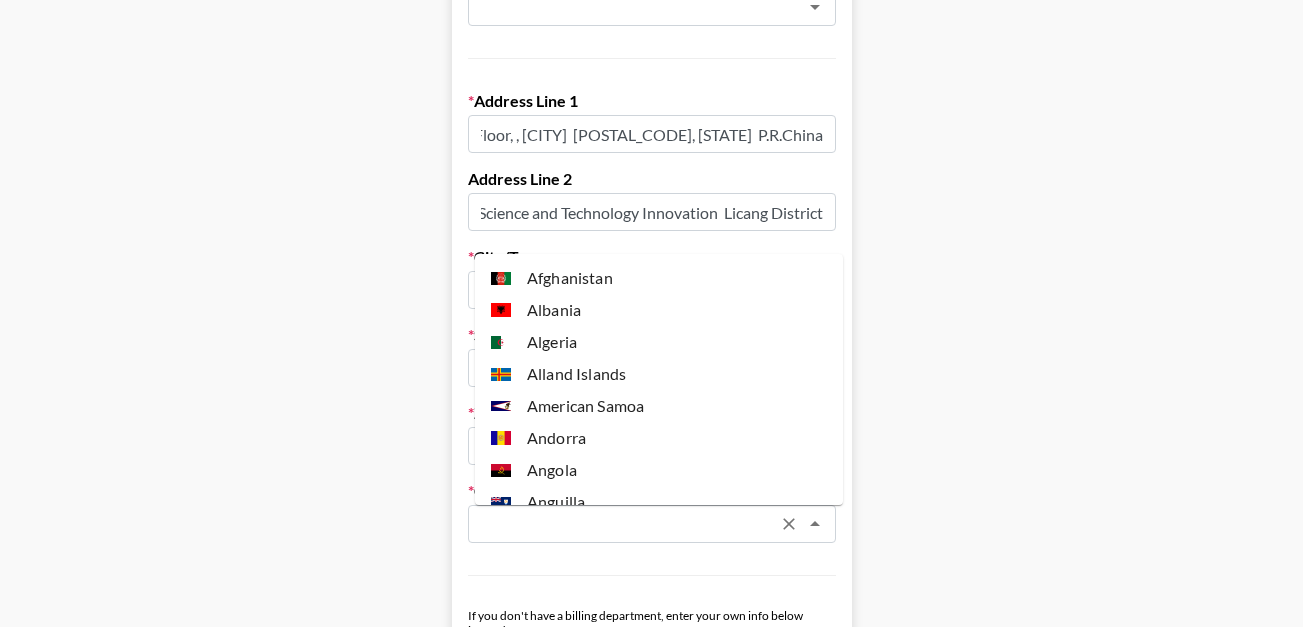 scroll, scrollTop: 0, scrollLeft: 0, axis: both 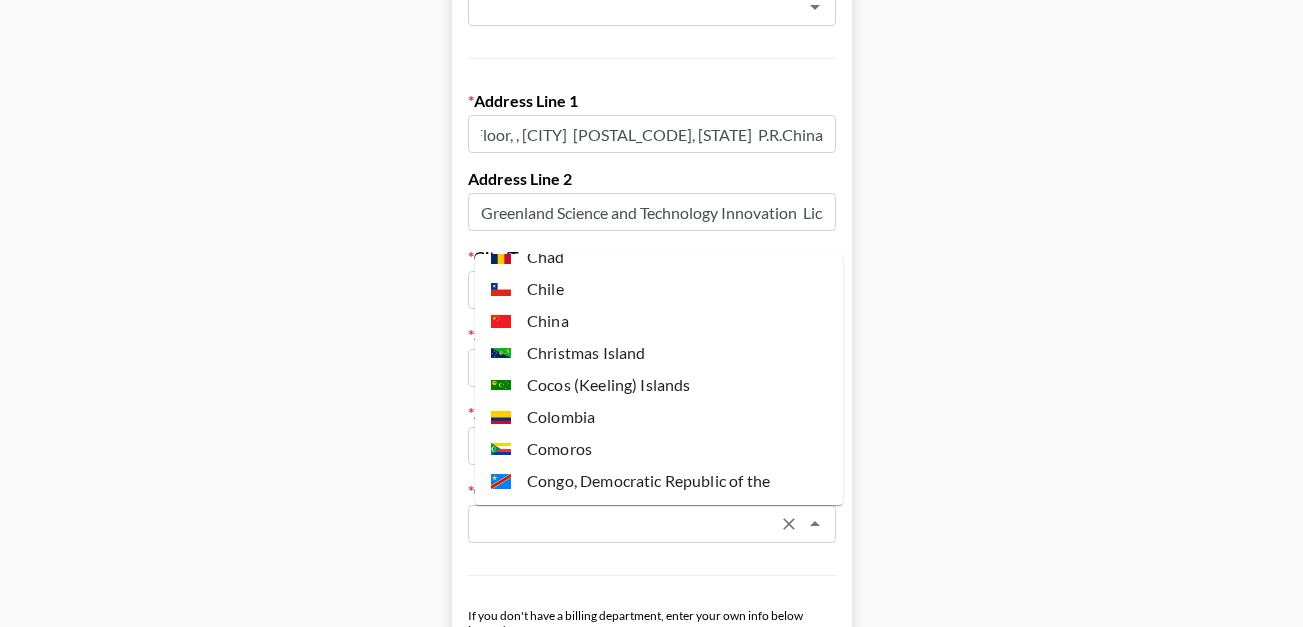 click on "China" at bounding box center (659, 321) 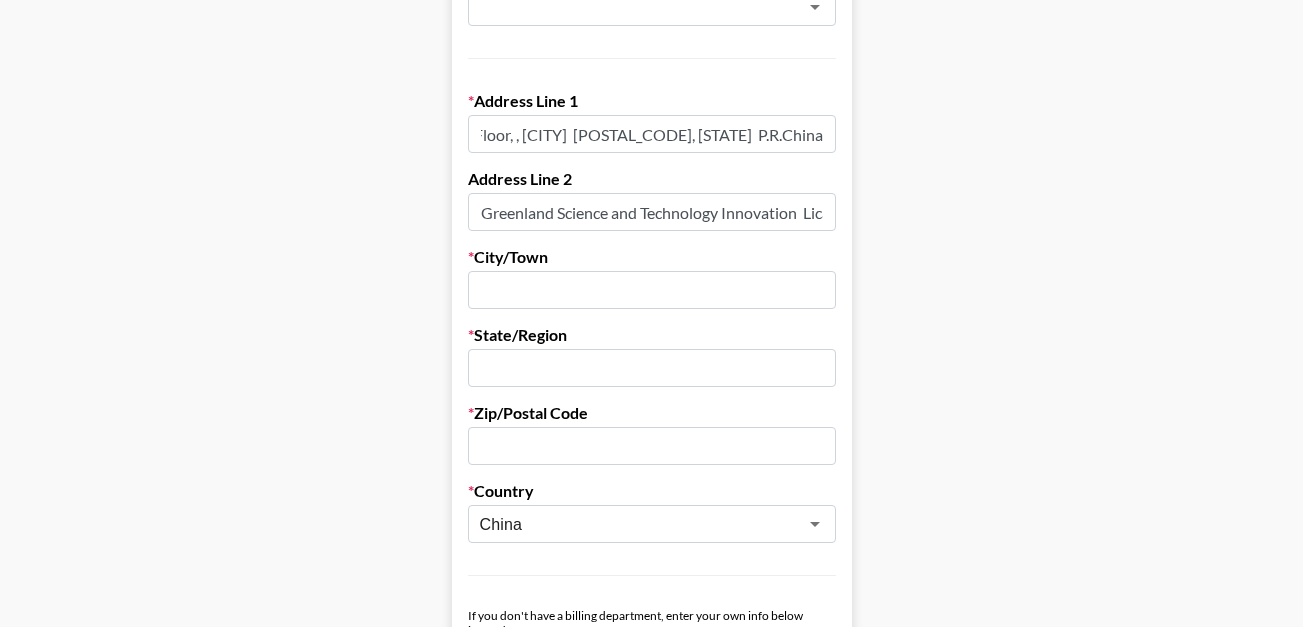 click on "6th Floor, , Qingdao City  266000, Shandong Province  P.R.China" at bounding box center [652, 134] 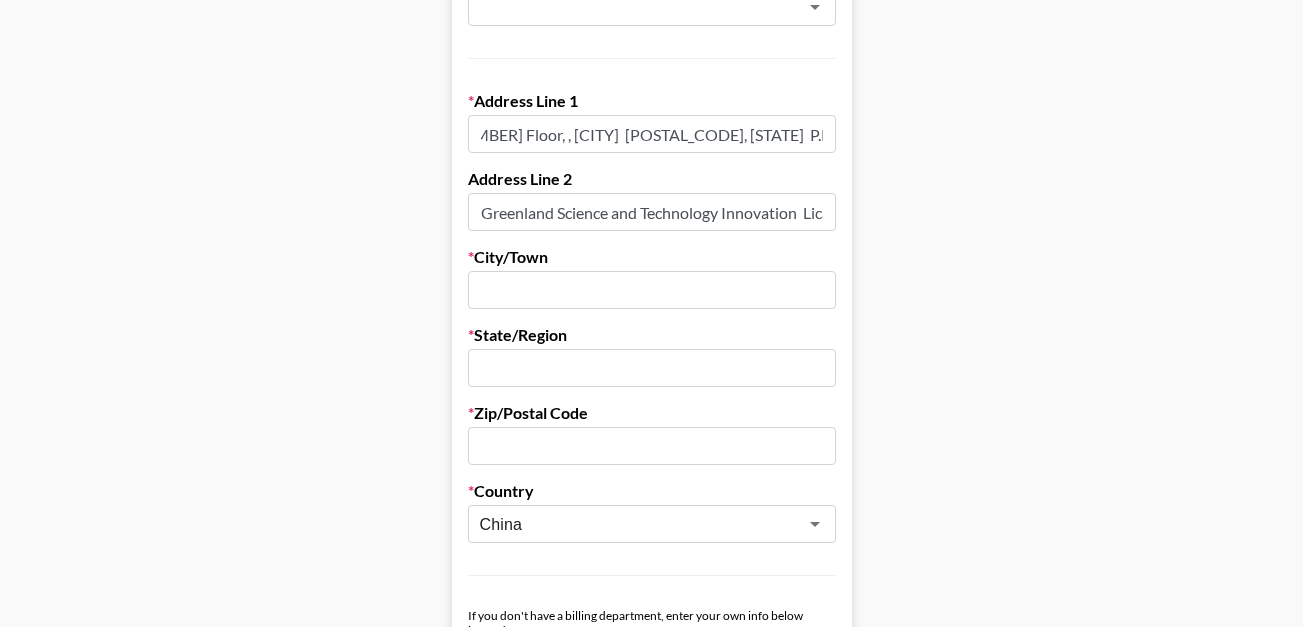 scroll, scrollTop: 0, scrollLeft: 0, axis: both 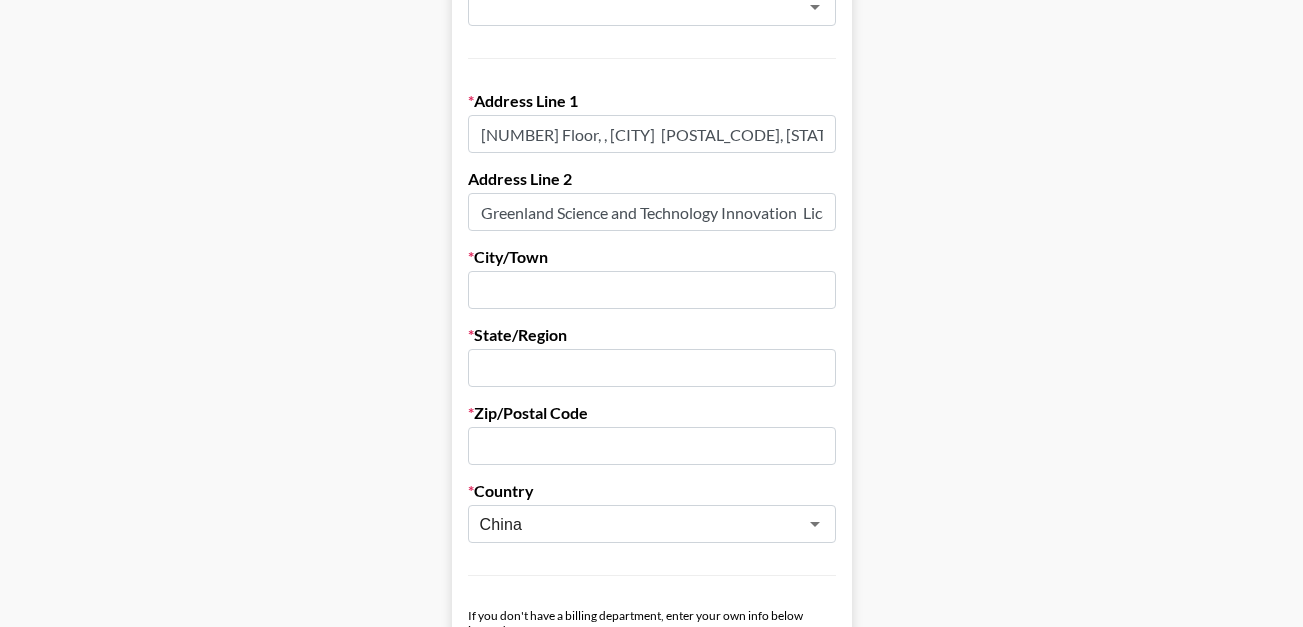 drag, startPoint x: 550, startPoint y: 134, endPoint x: 698, endPoint y: 137, distance: 148.0304 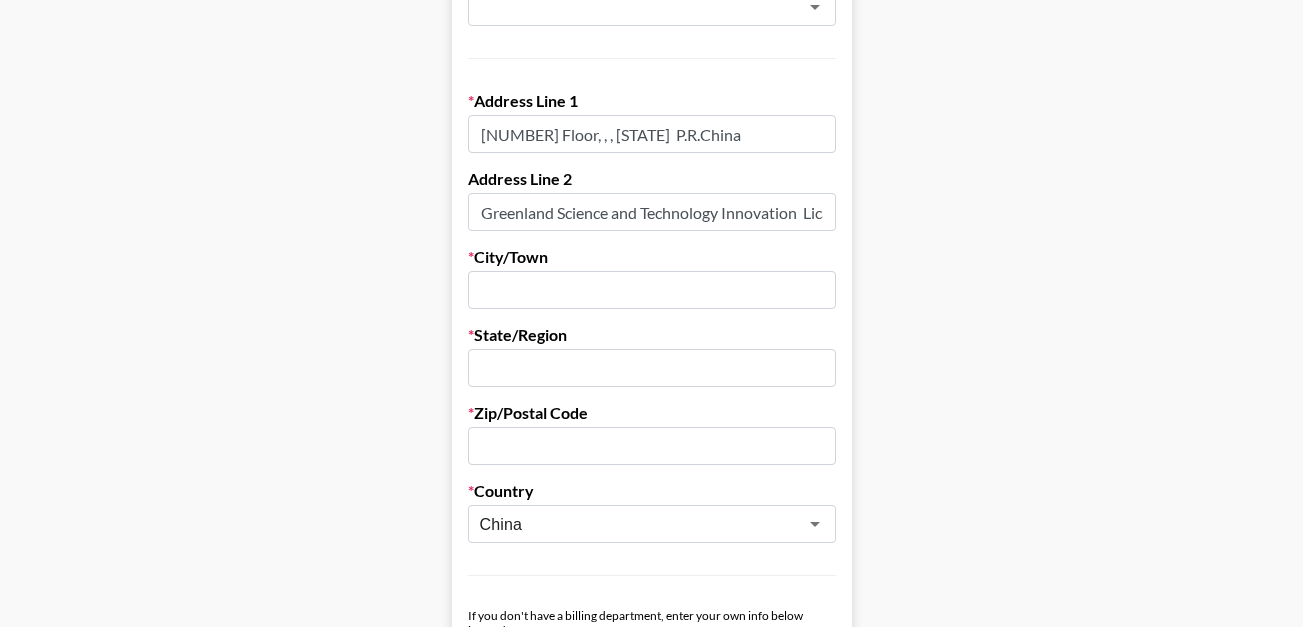 type on "6th Floor, , , Shandong Province  P.R.China" 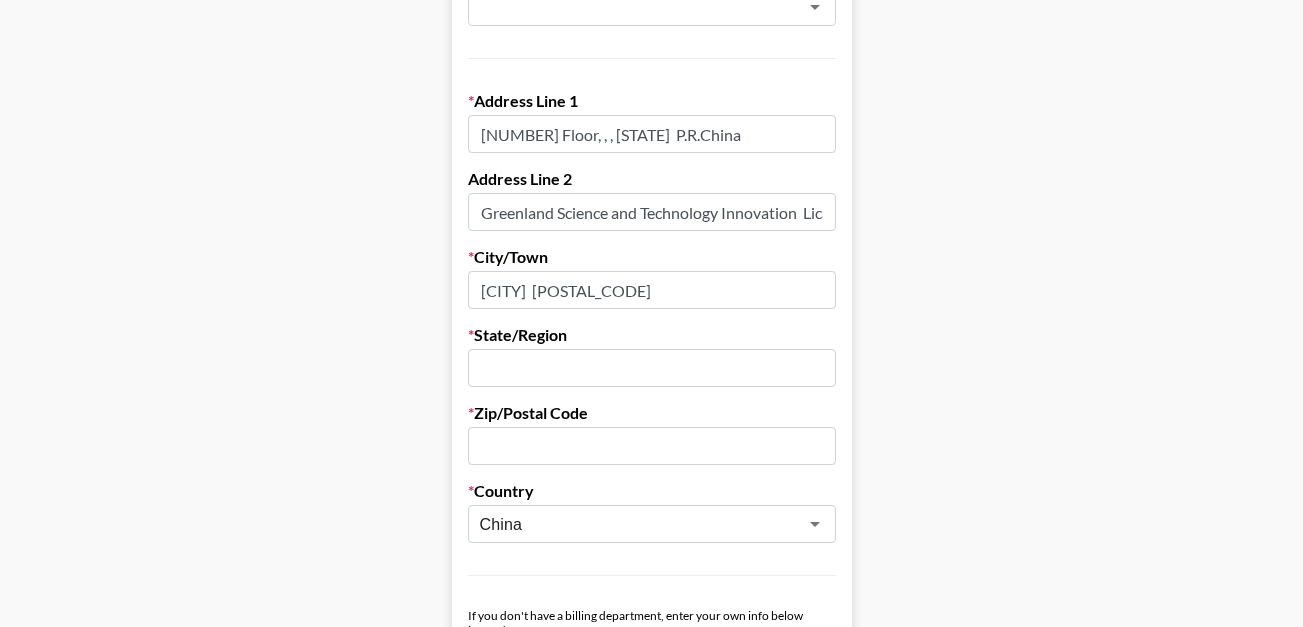 type on "Qingdao City  266000" 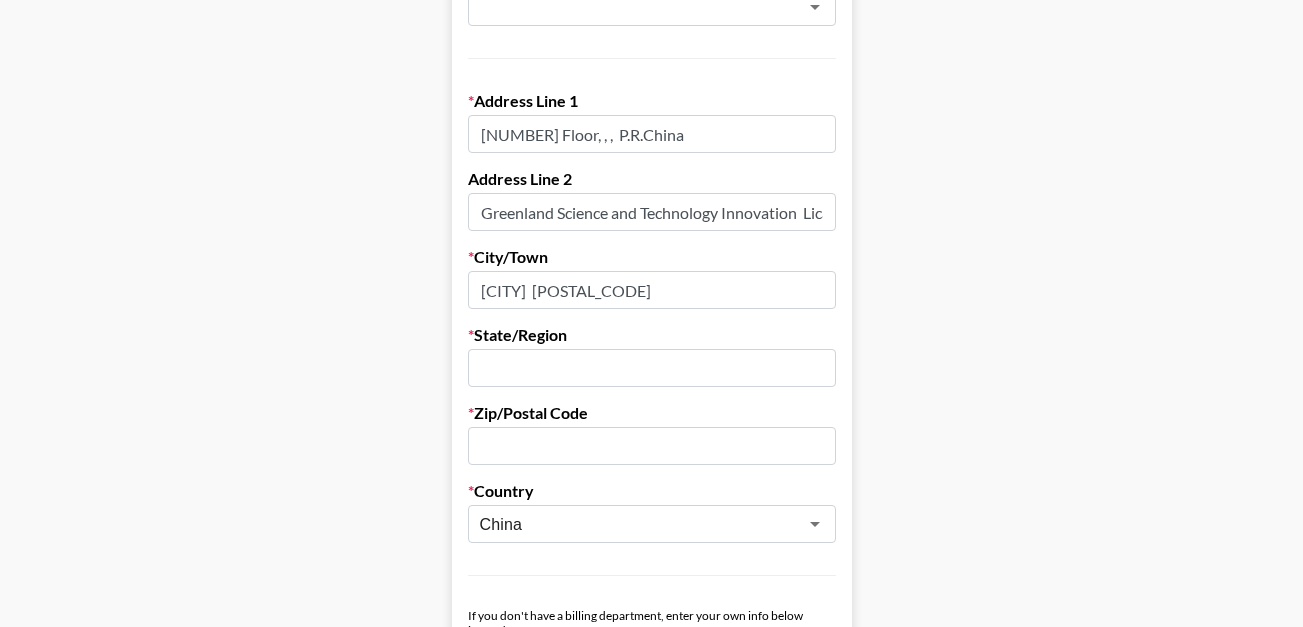 type on "6th Floor, , ,  P.R.China" 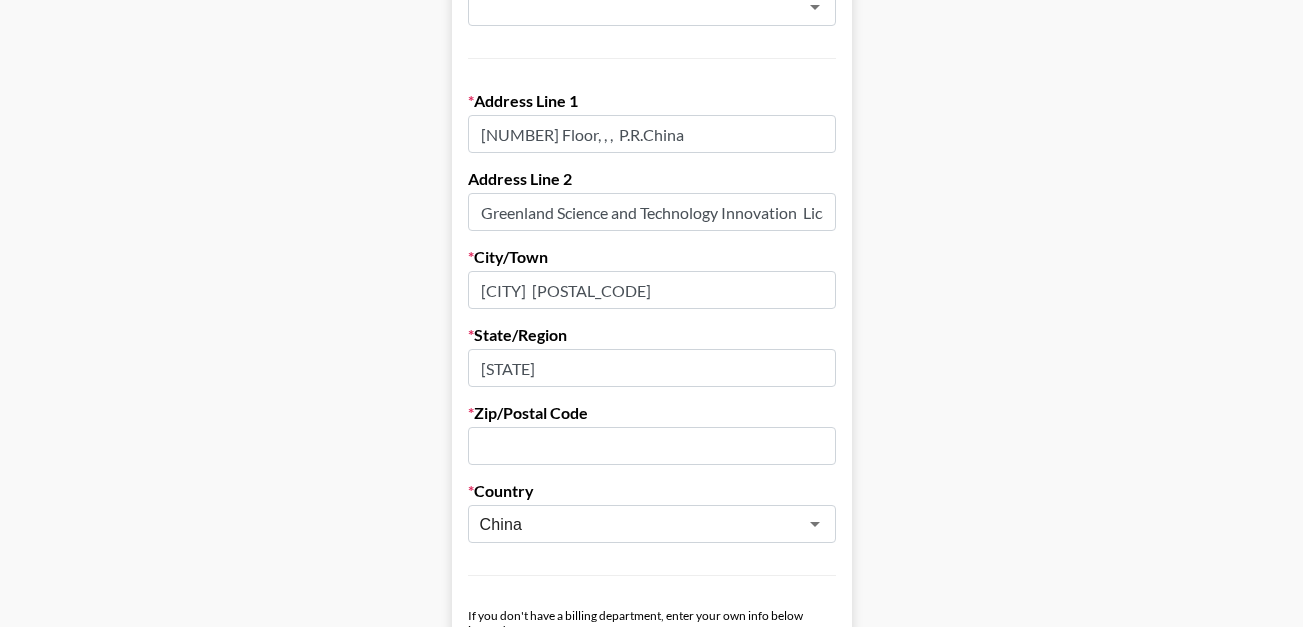 type on "Shandong Province" 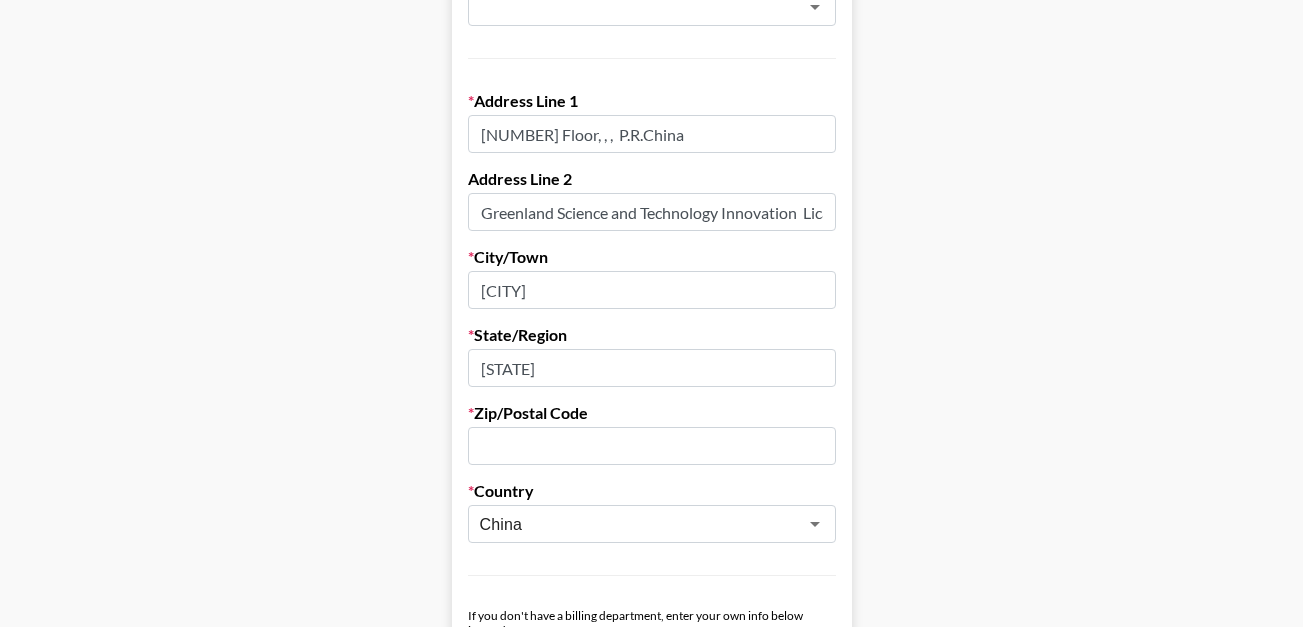 type on "Qingdao City" 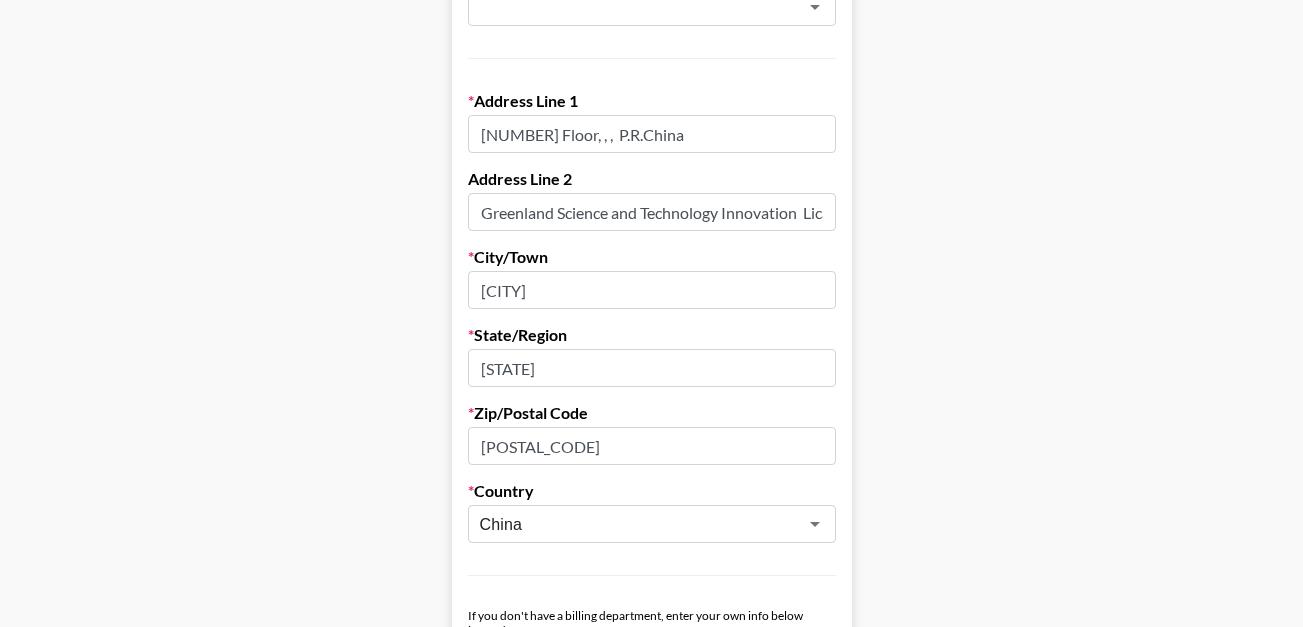 type on "266000" 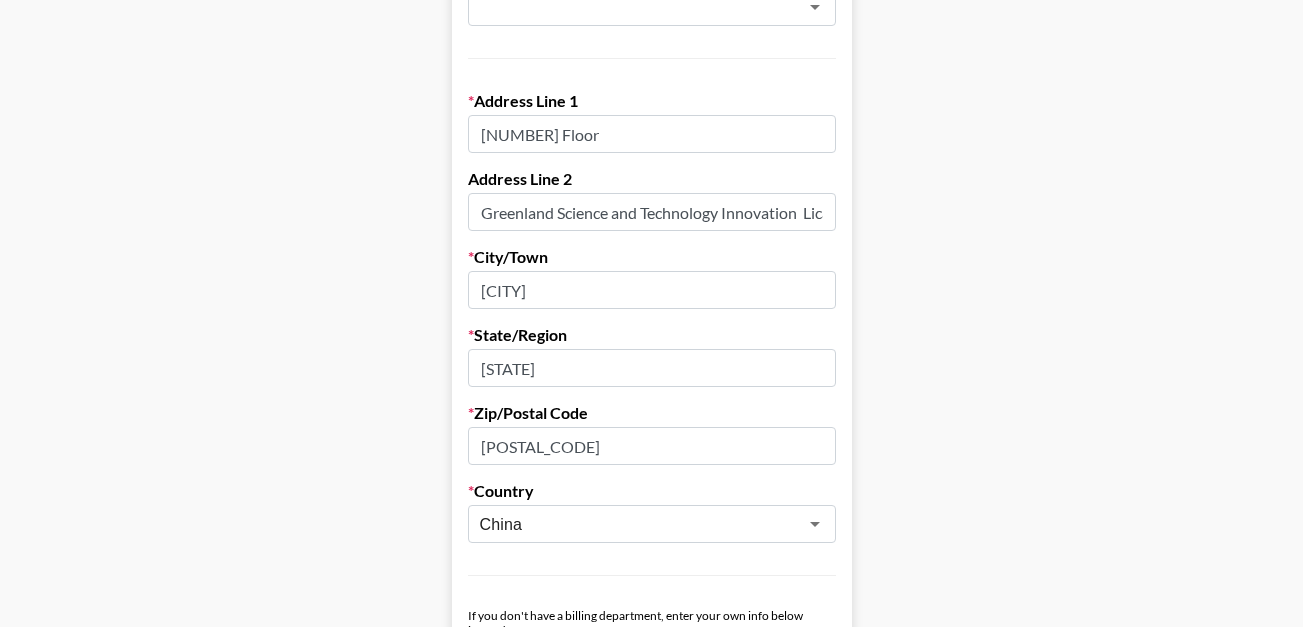 type on "6th Floor" 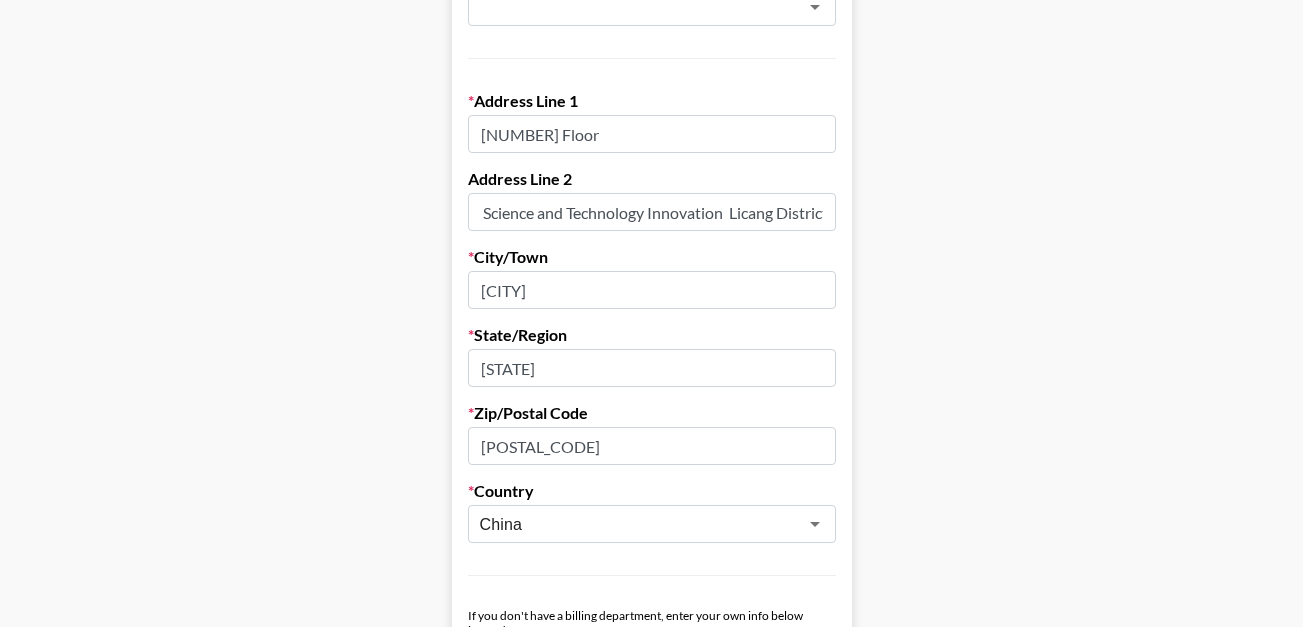 scroll, scrollTop: 0, scrollLeft: 79, axis: horizontal 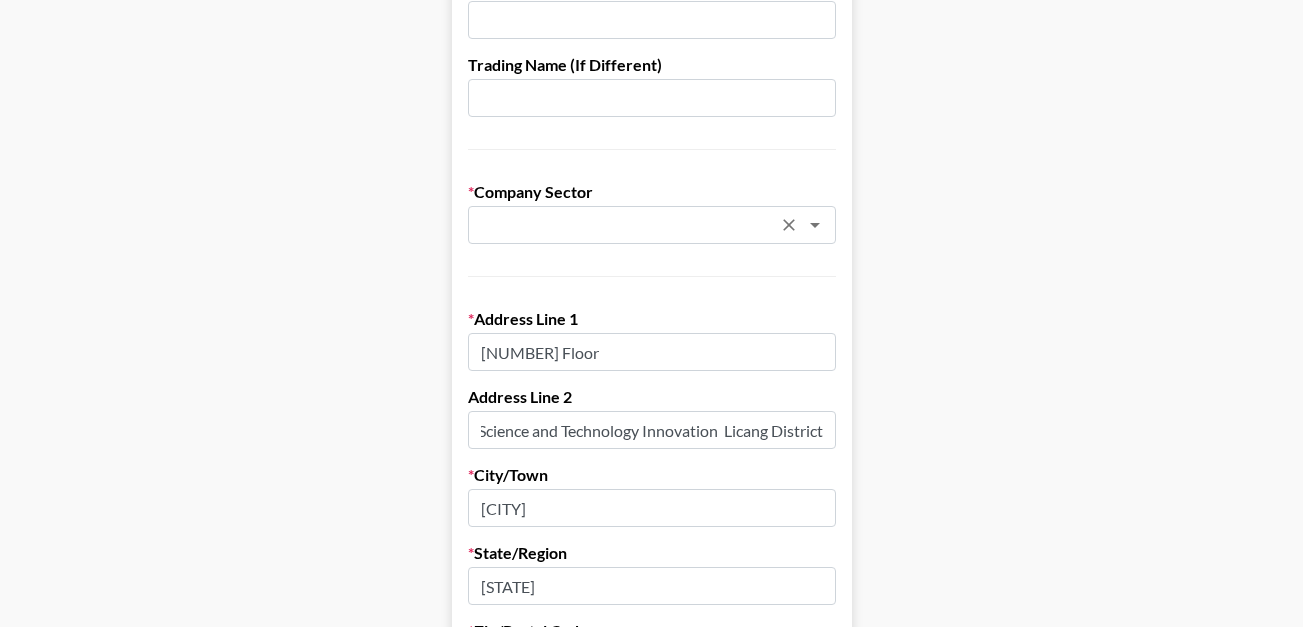 click 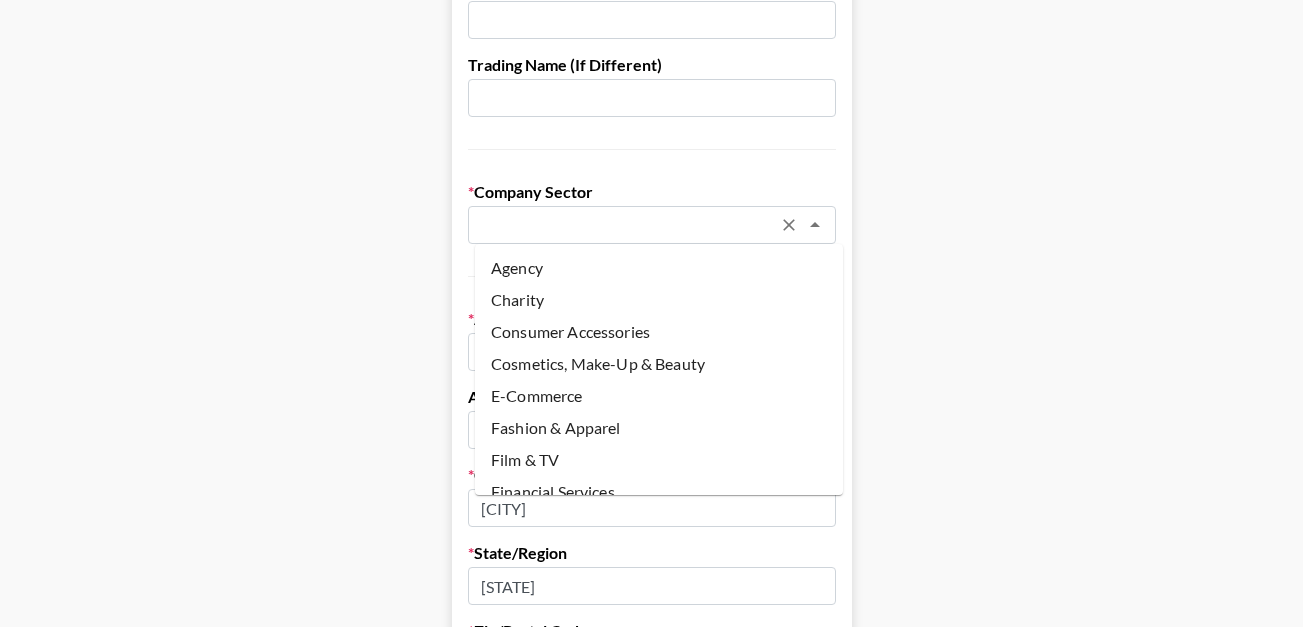 scroll, scrollTop: 0, scrollLeft: 0, axis: both 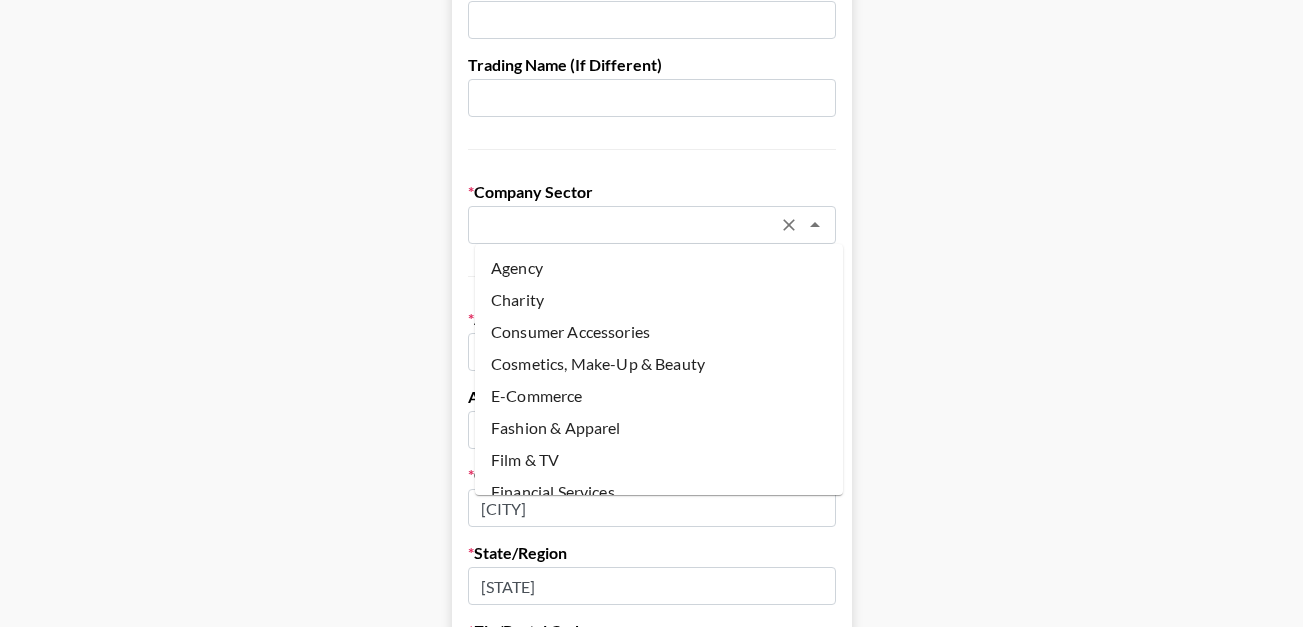 click on "Cosmetics, Make-Up & Beauty" at bounding box center (659, 364) 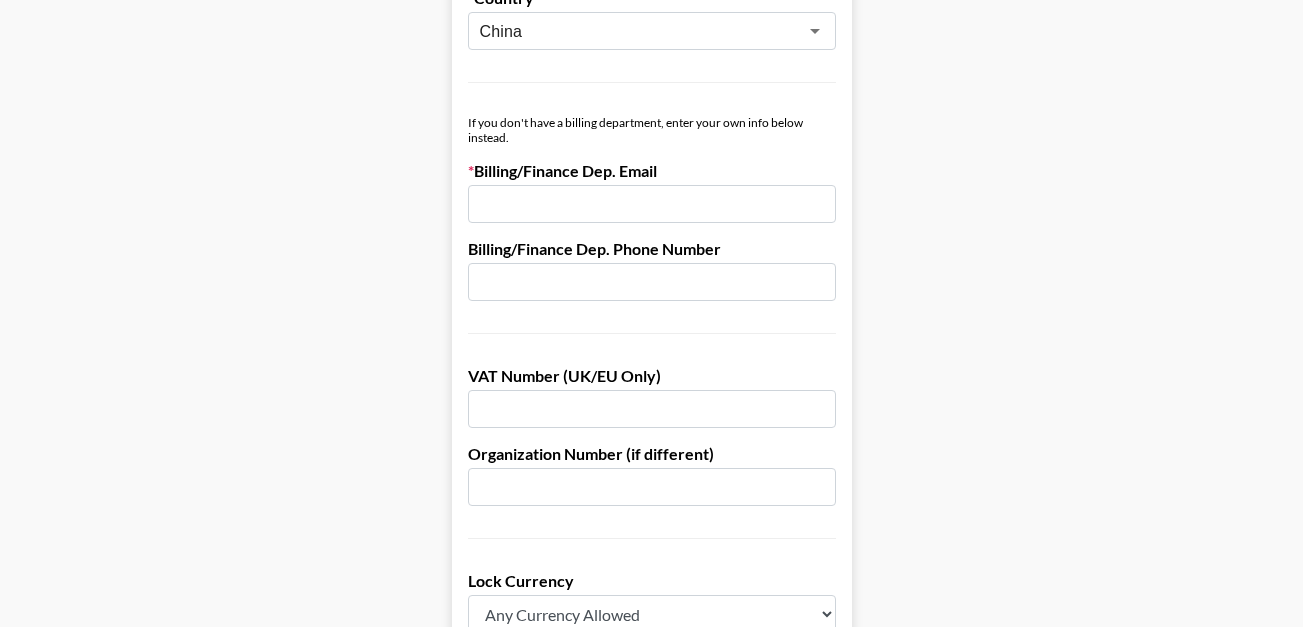 scroll, scrollTop: 1067, scrollLeft: 15, axis: both 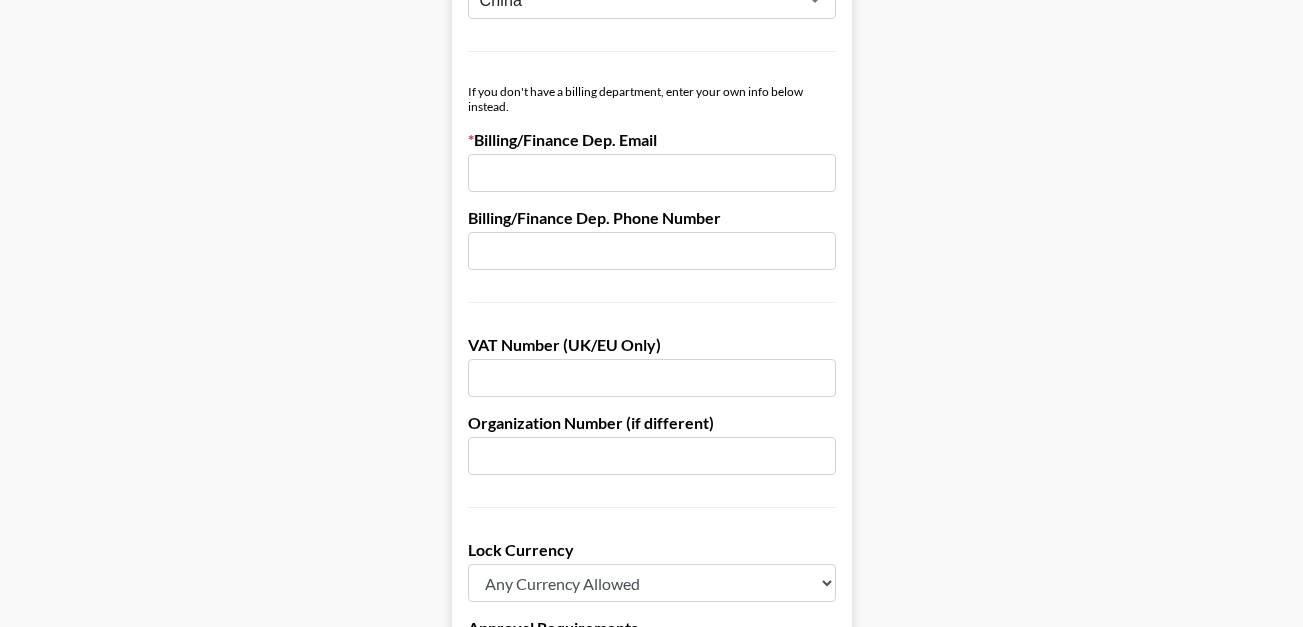 click at bounding box center [652, 173] 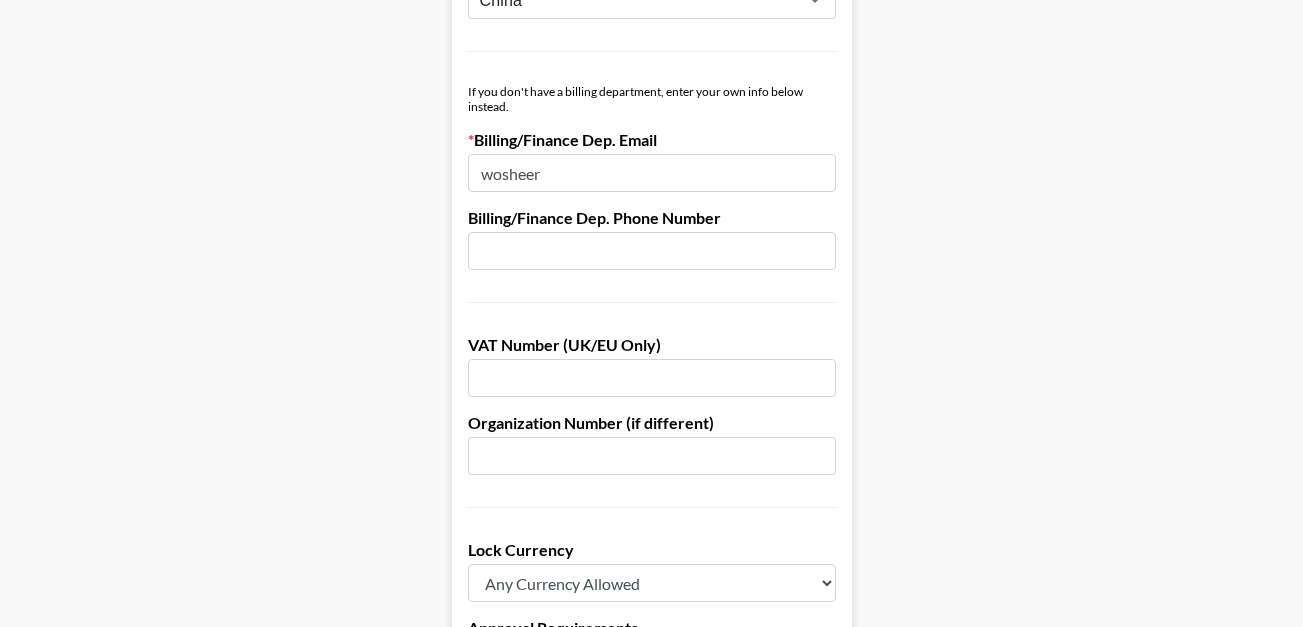 drag, startPoint x: 554, startPoint y: 179, endPoint x: 439, endPoint y: 166, distance: 115.73245 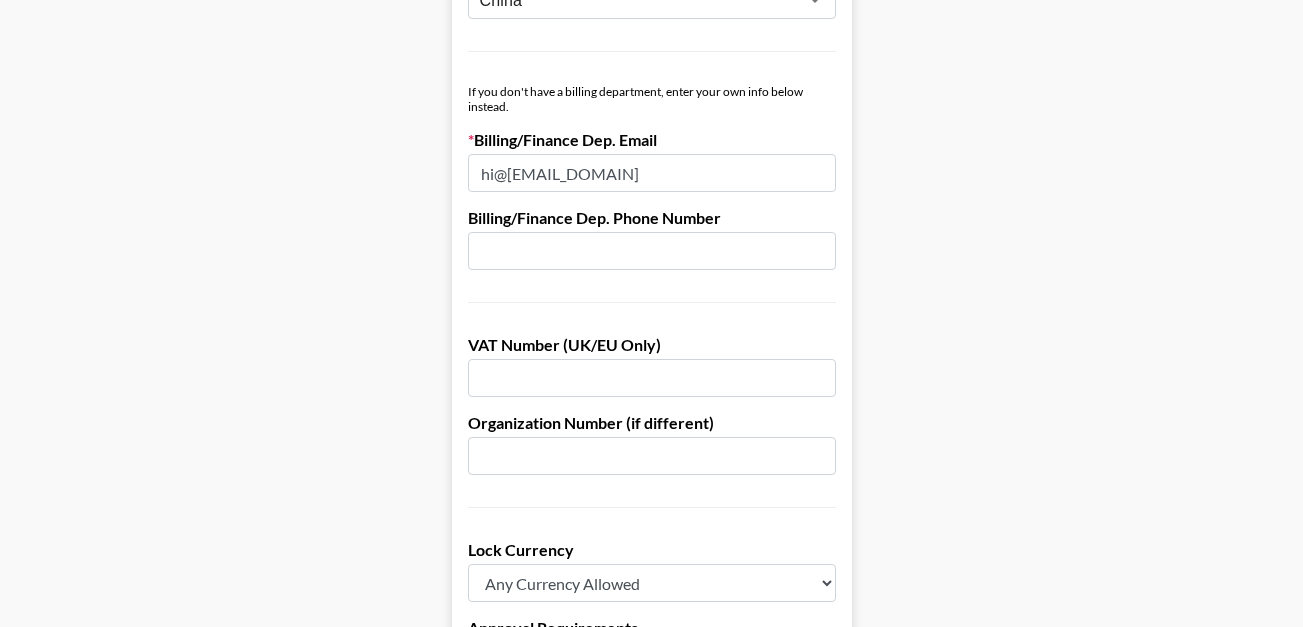type on "[EMAIL]" 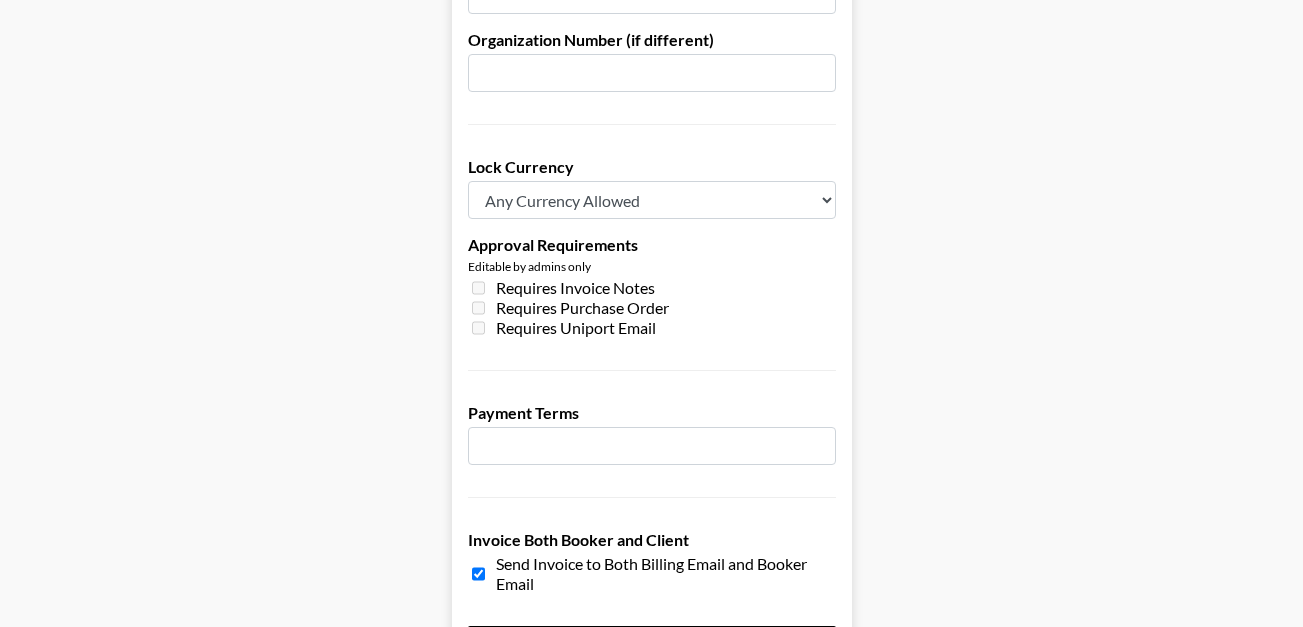 scroll, scrollTop: 1485, scrollLeft: 15, axis: both 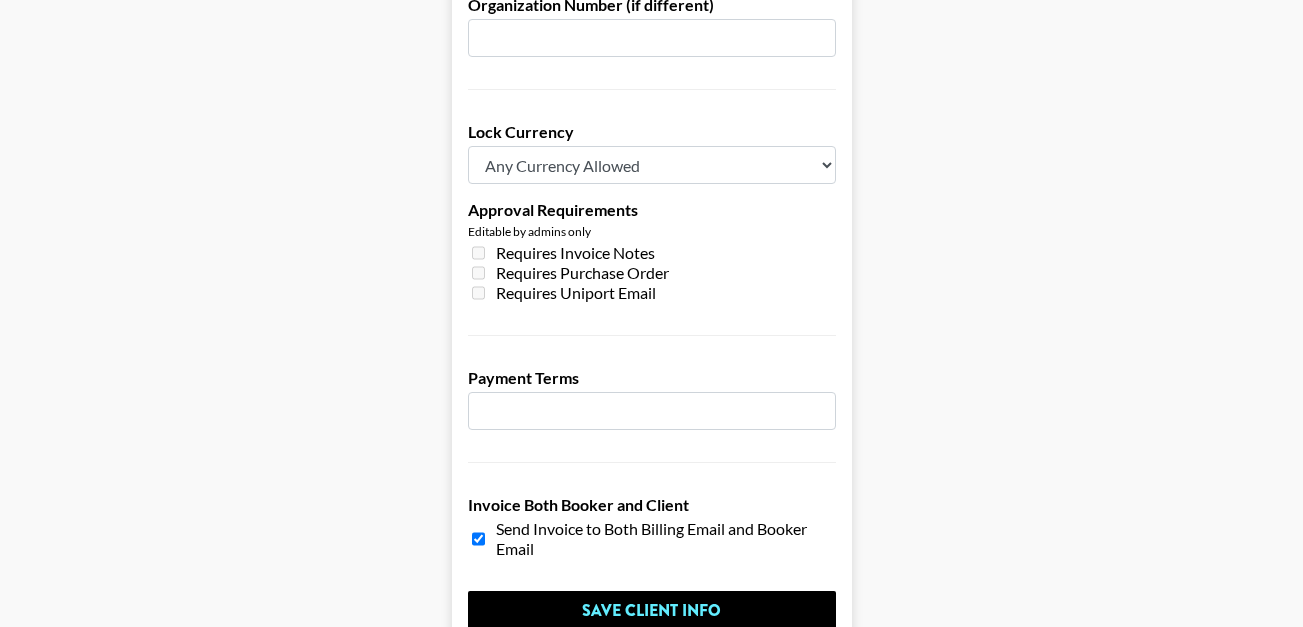 click at bounding box center (652, 411) 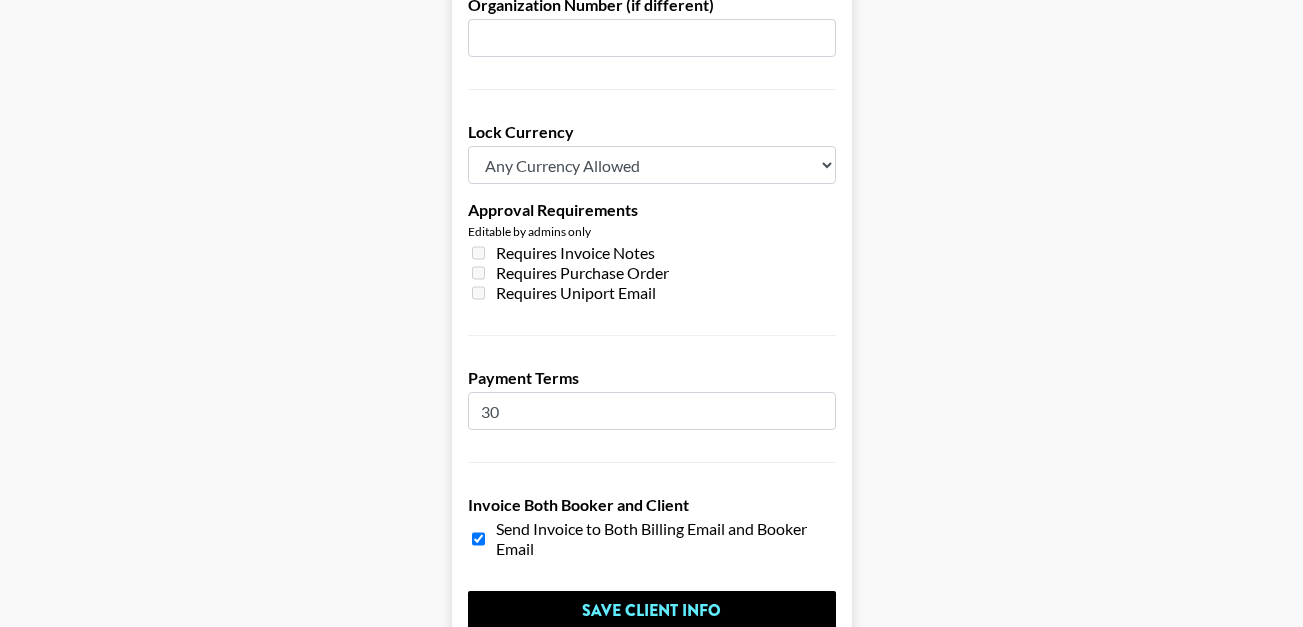 type on "30" 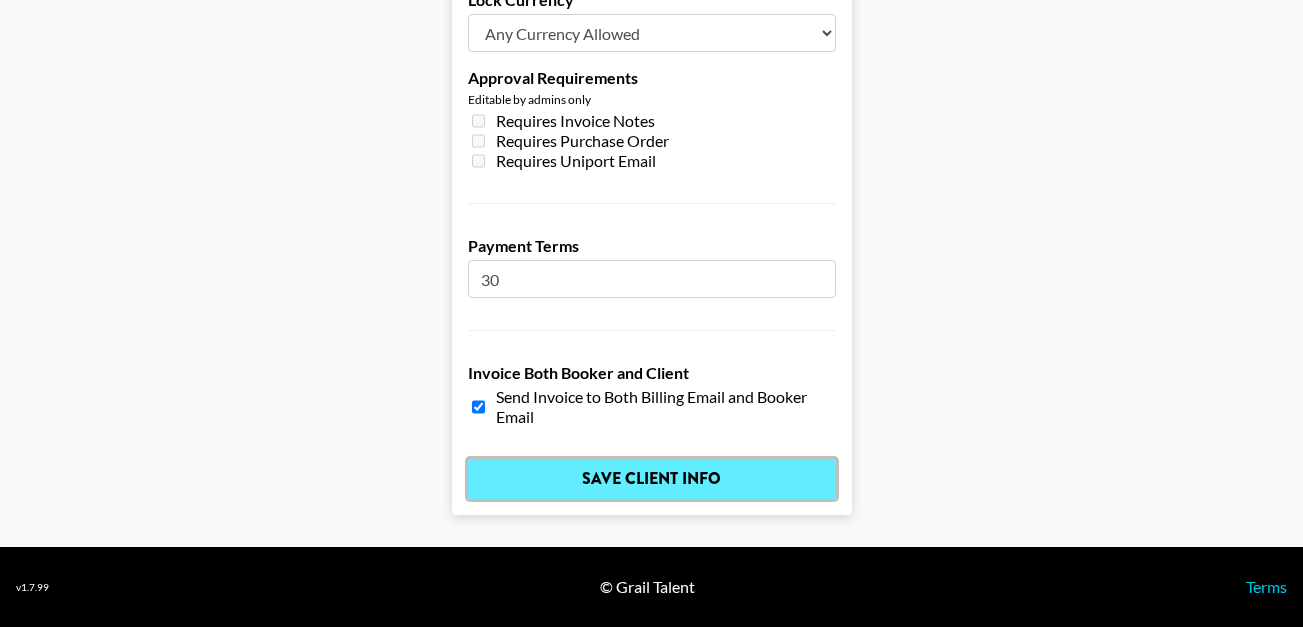 click on "Save Client Info" at bounding box center [652, 479] 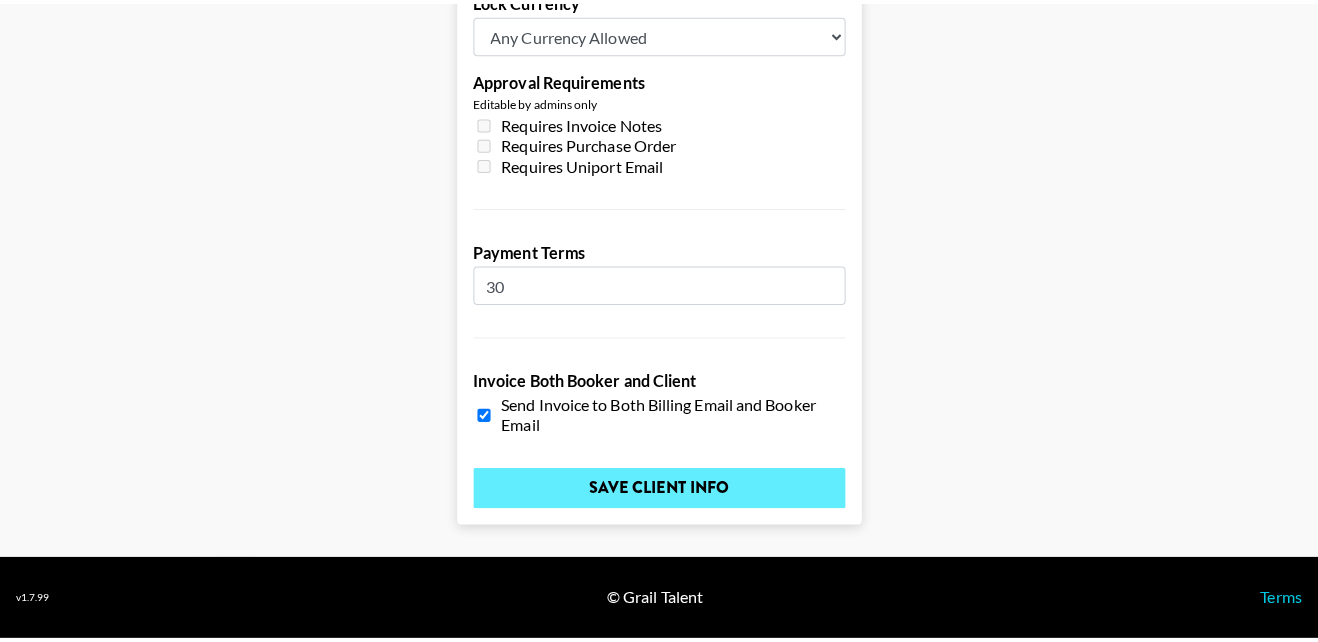 scroll, scrollTop: 0, scrollLeft: 0, axis: both 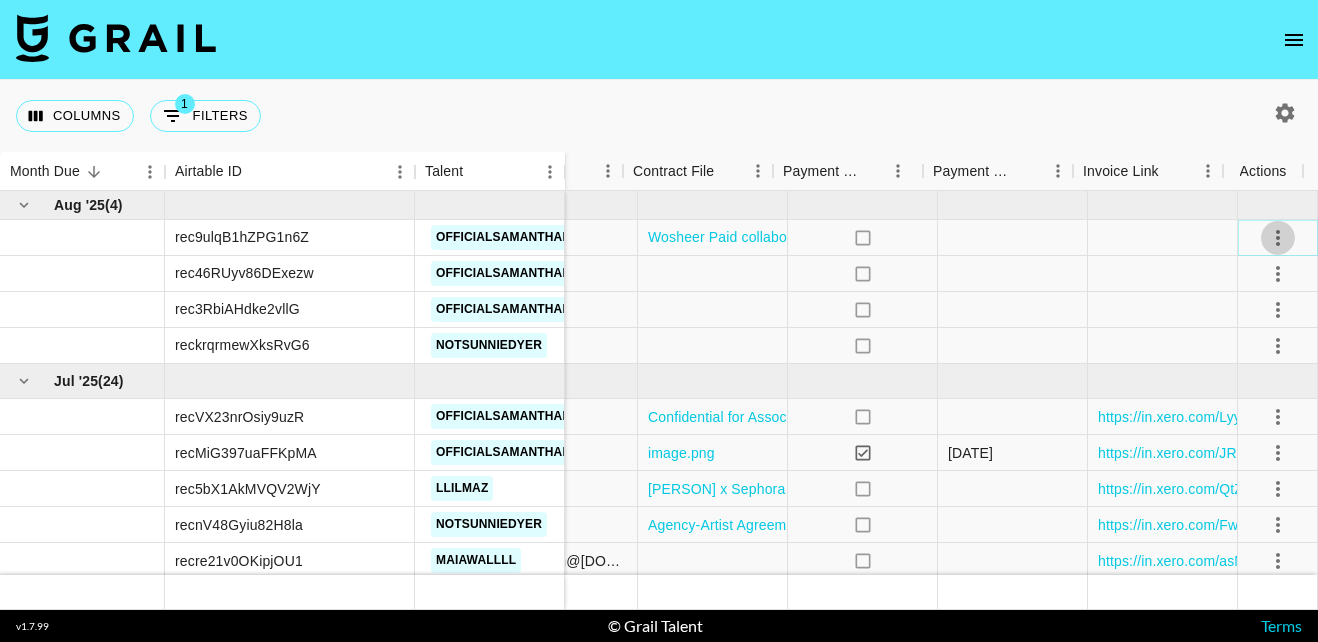 click 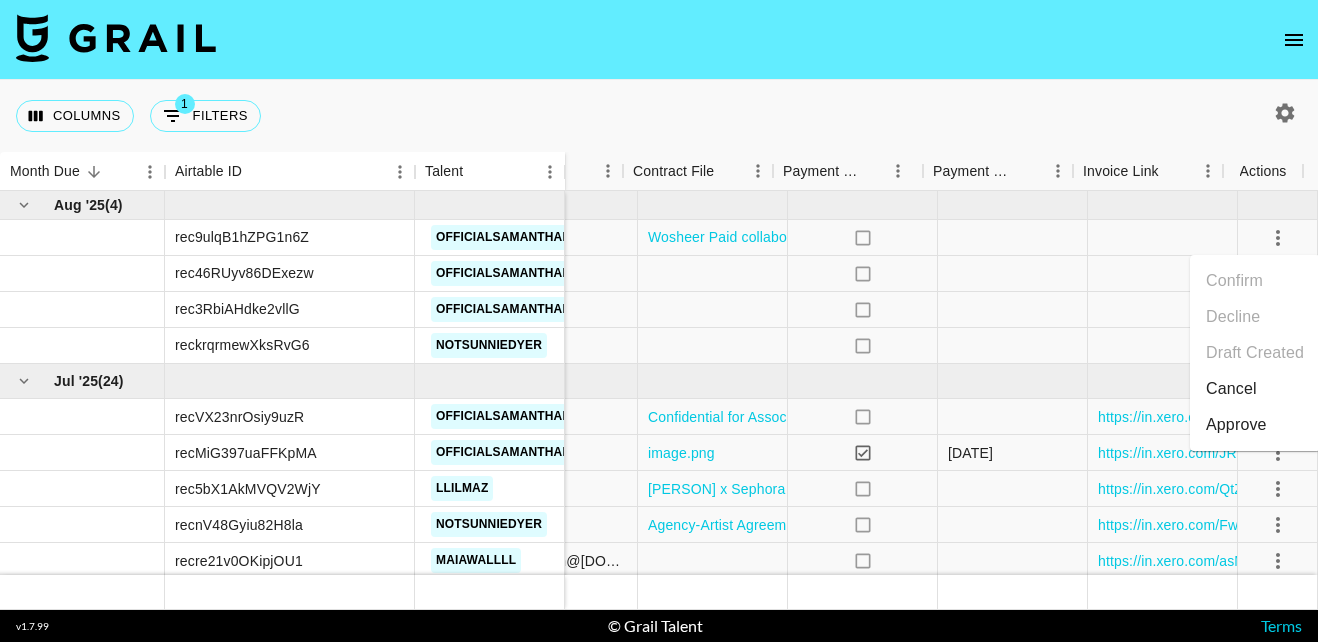 click on "Approve" at bounding box center [1236, 425] 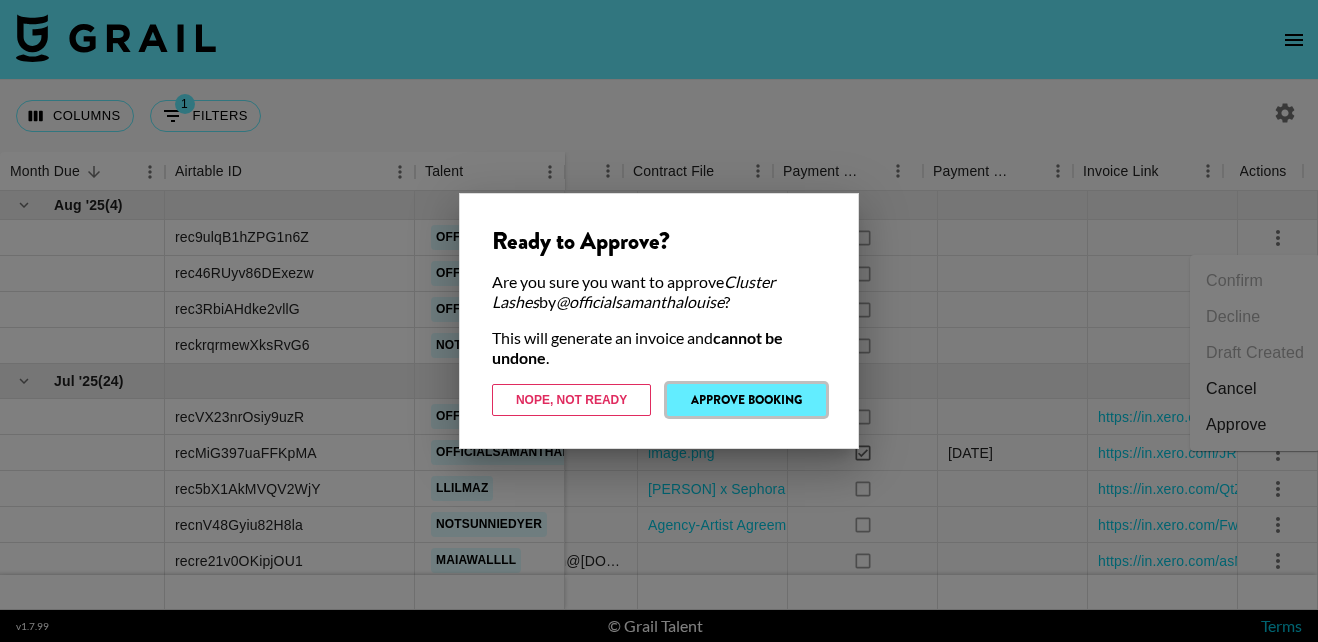 click on "Approve Booking" at bounding box center [746, 400] 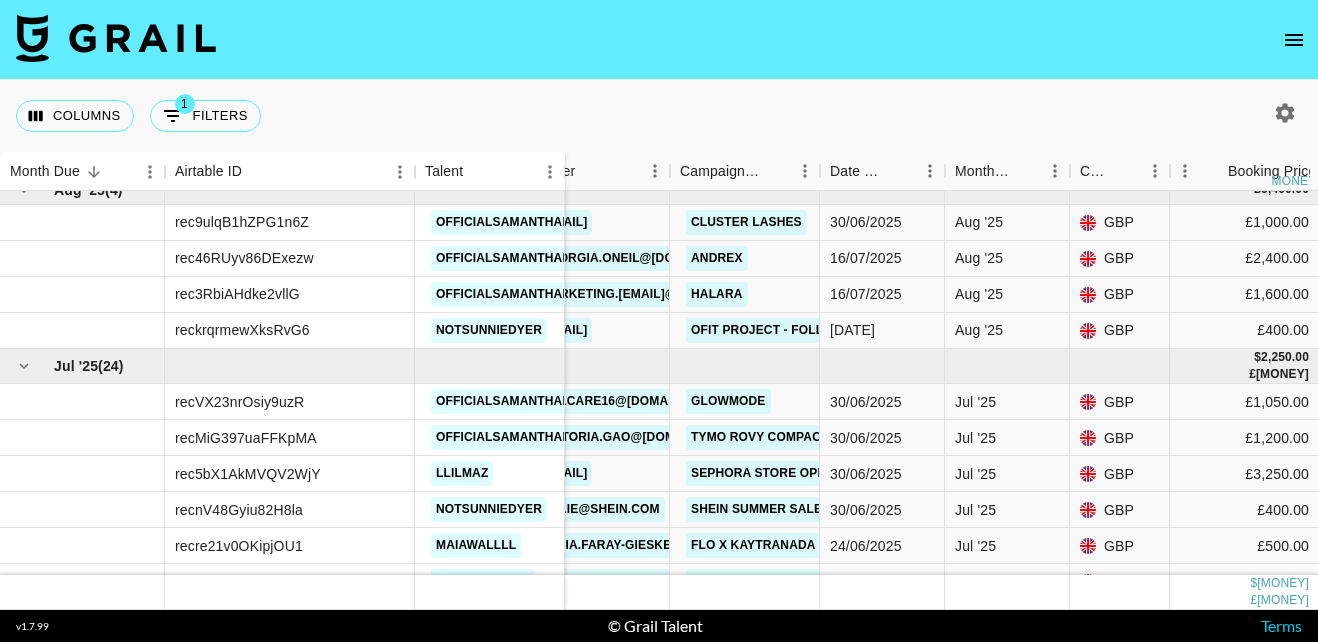 scroll, scrollTop: 15, scrollLeft: 294, axis: both 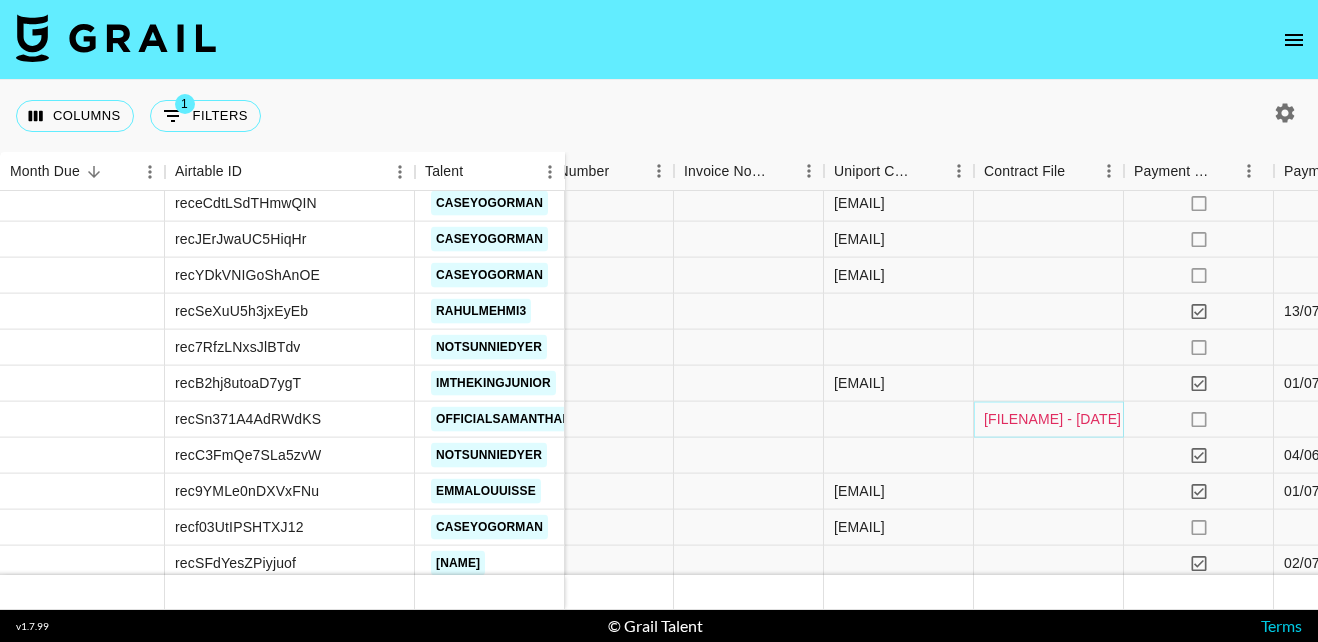 click on "[FILENAME] - [DATE] ([NUMBER]).pdf" at bounding box center [1106, 419] 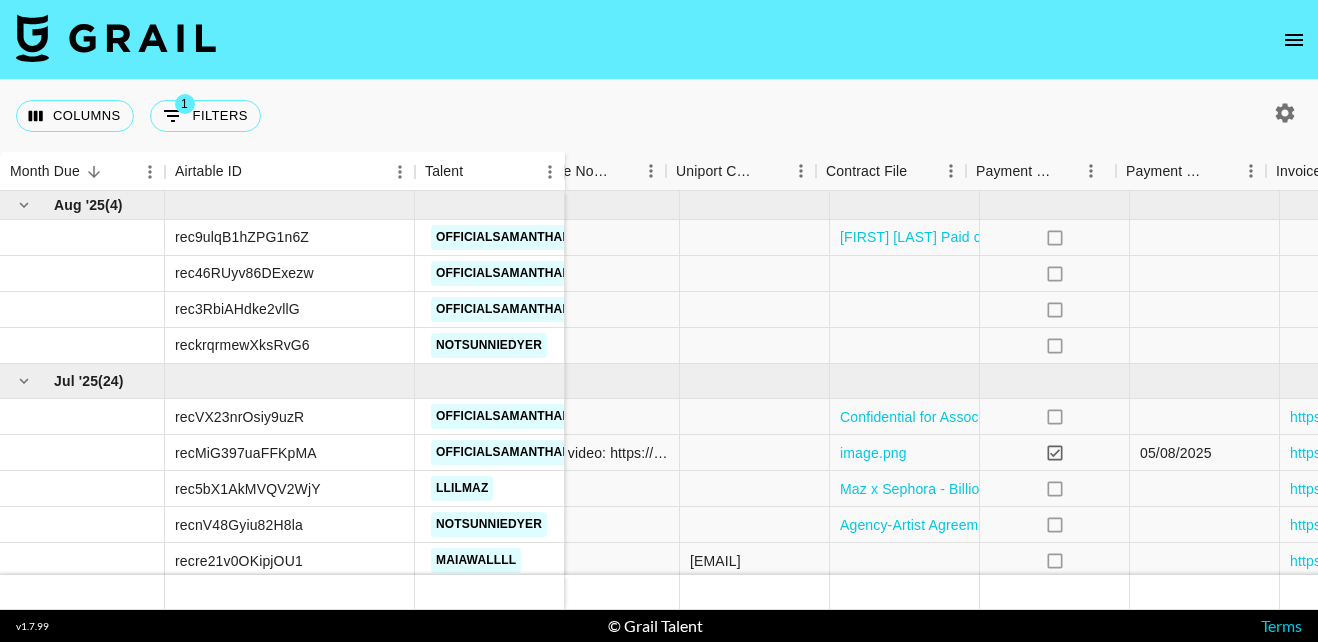scroll, scrollTop: 0, scrollLeft: 2200, axis: horizontal 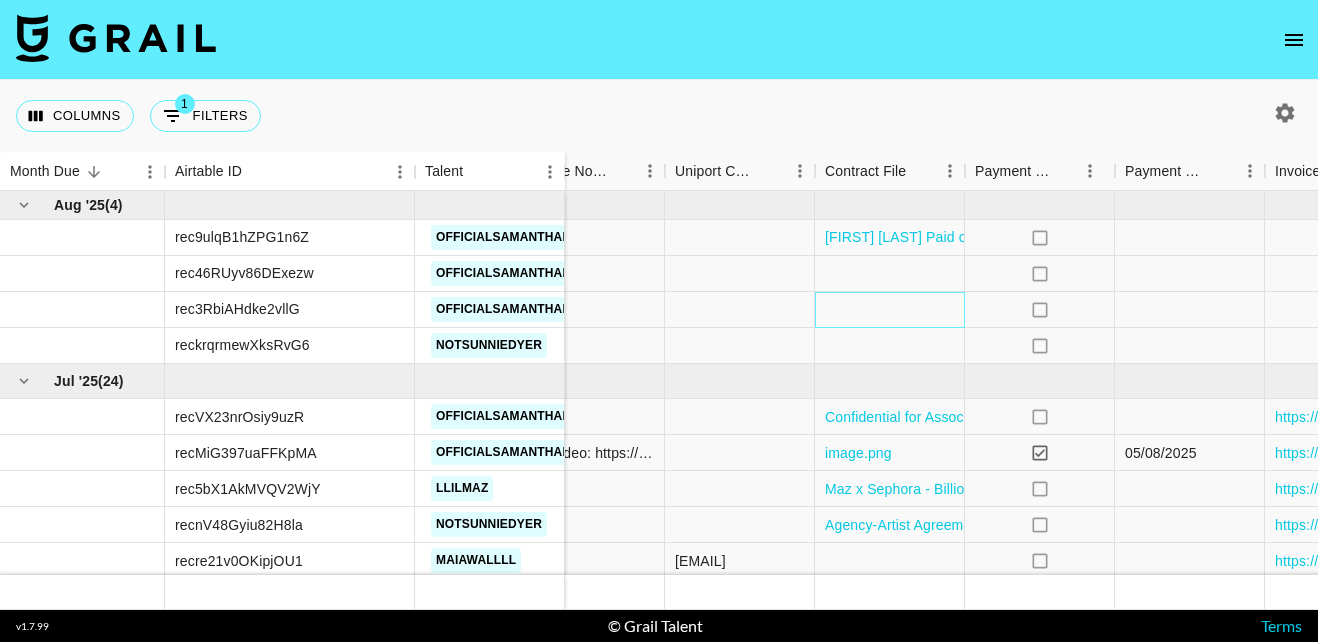 click at bounding box center [890, 310] 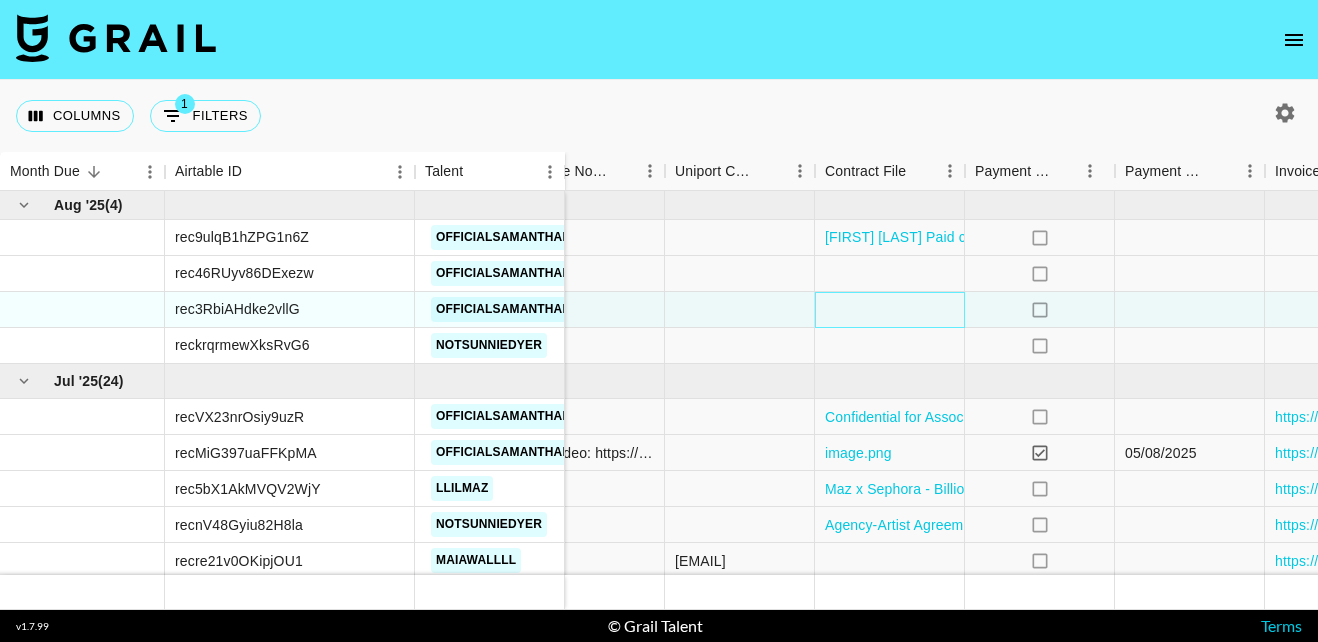 click at bounding box center [890, 310] 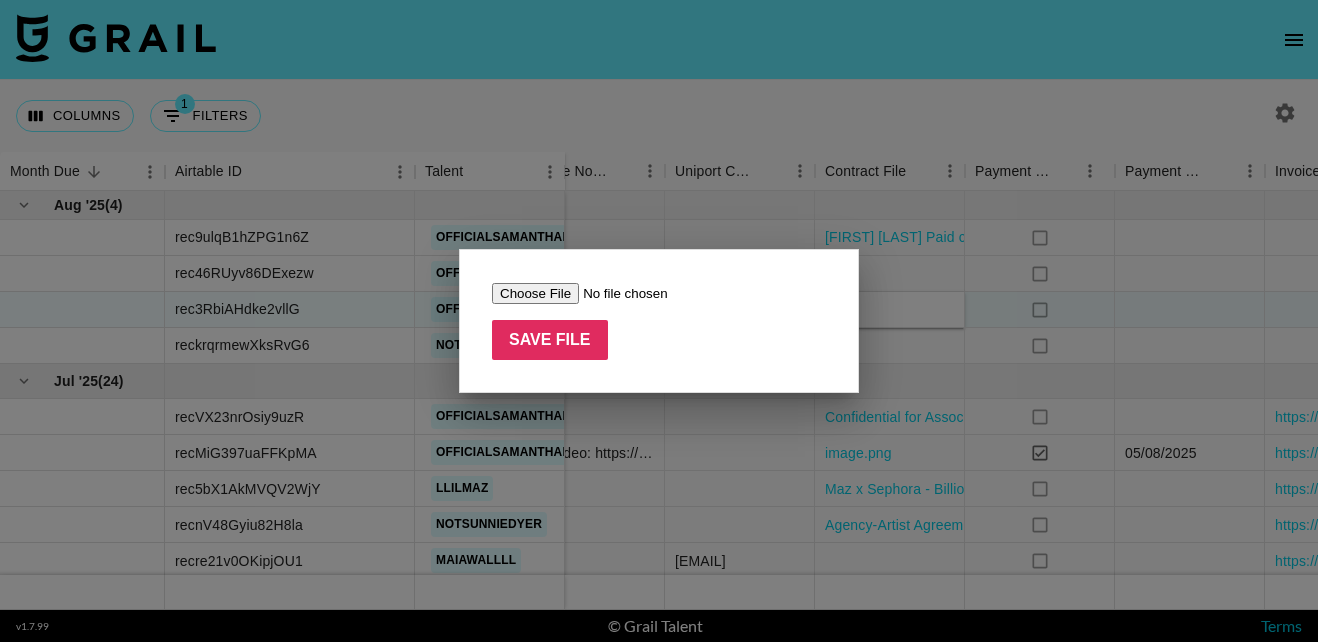 click at bounding box center [618, 293] 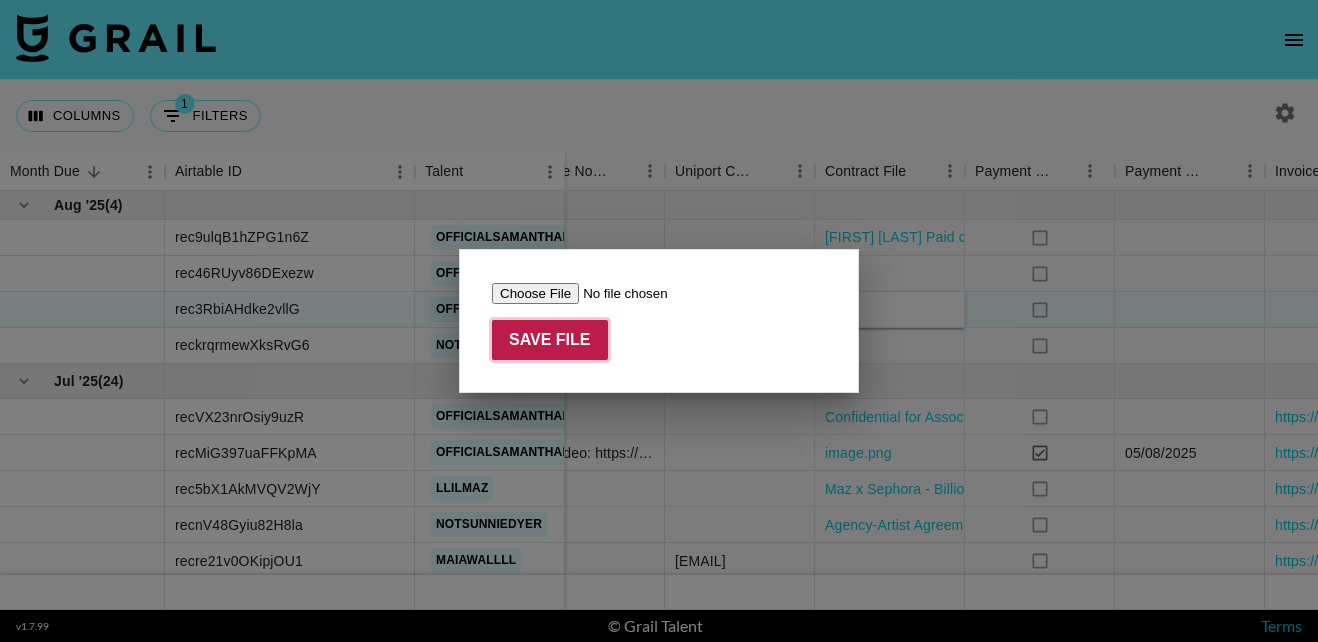 click on "Save File" at bounding box center [550, 340] 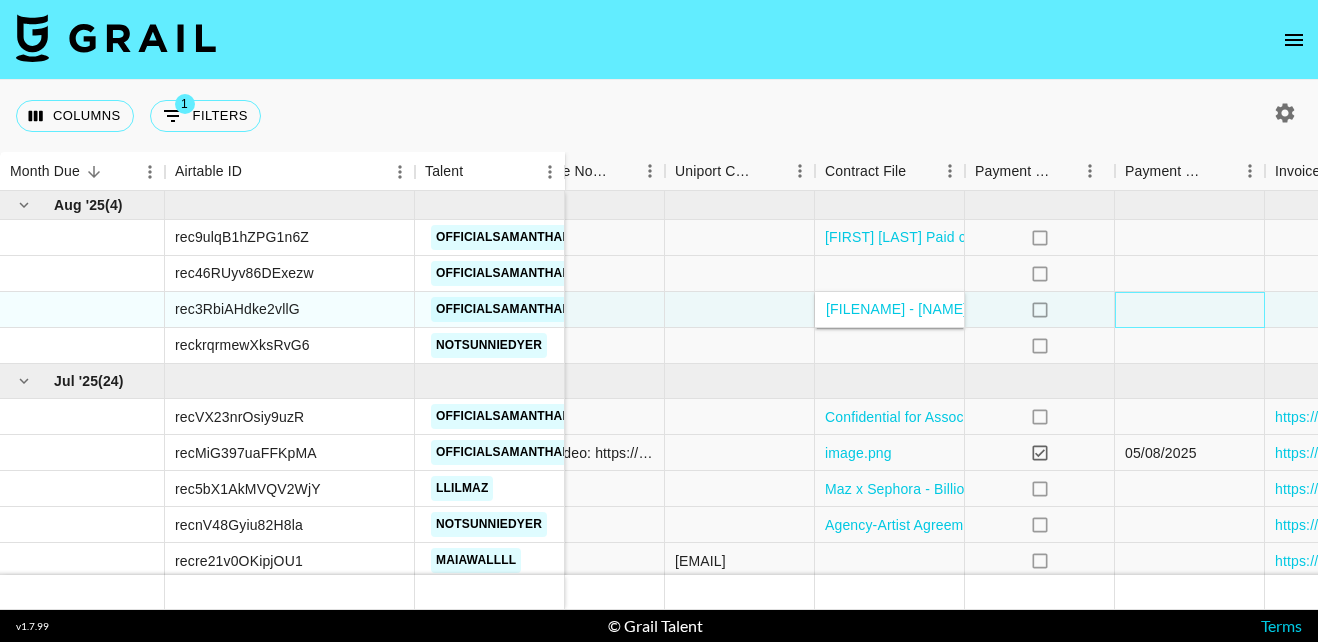 click at bounding box center [1190, 310] 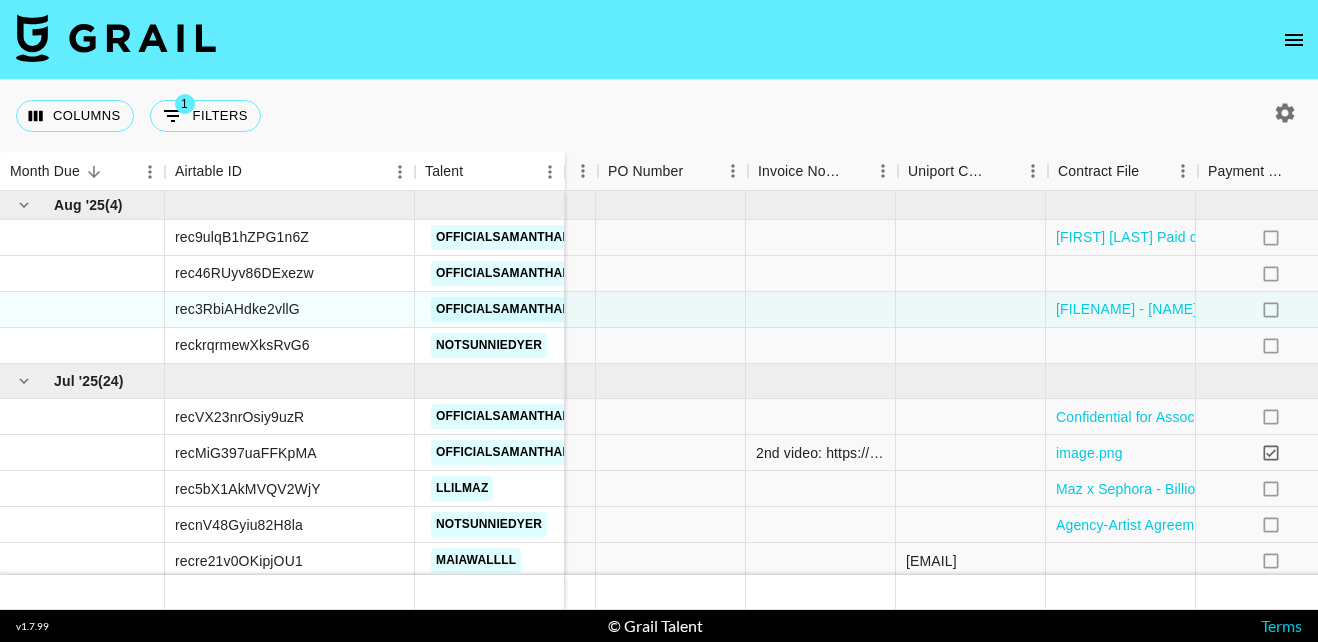 scroll, scrollTop: 0, scrollLeft: 2392, axis: horizontal 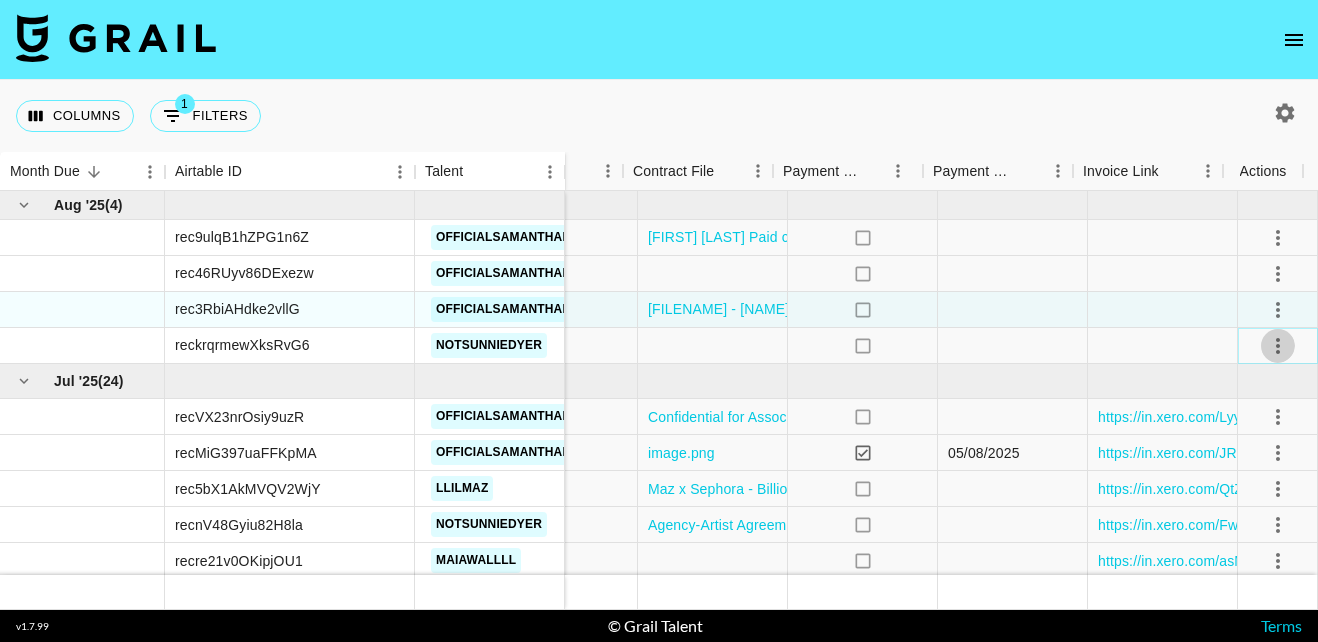 click 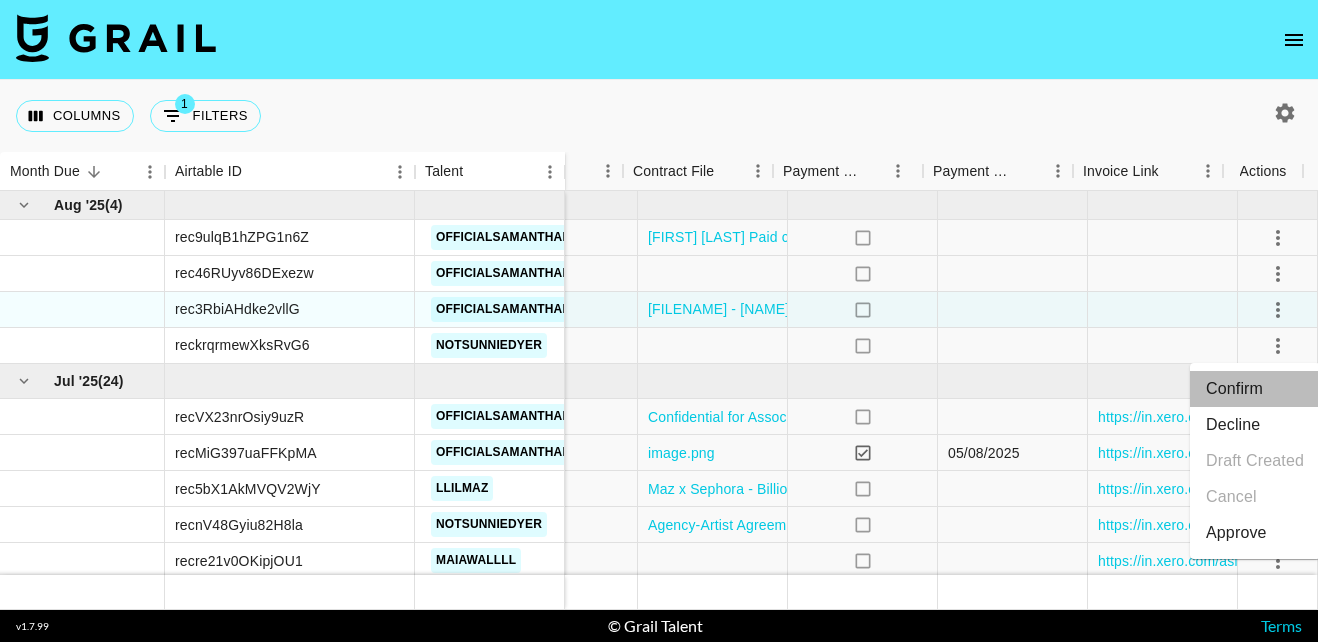 click on "Confirm" at bounding box center (1255, 389) 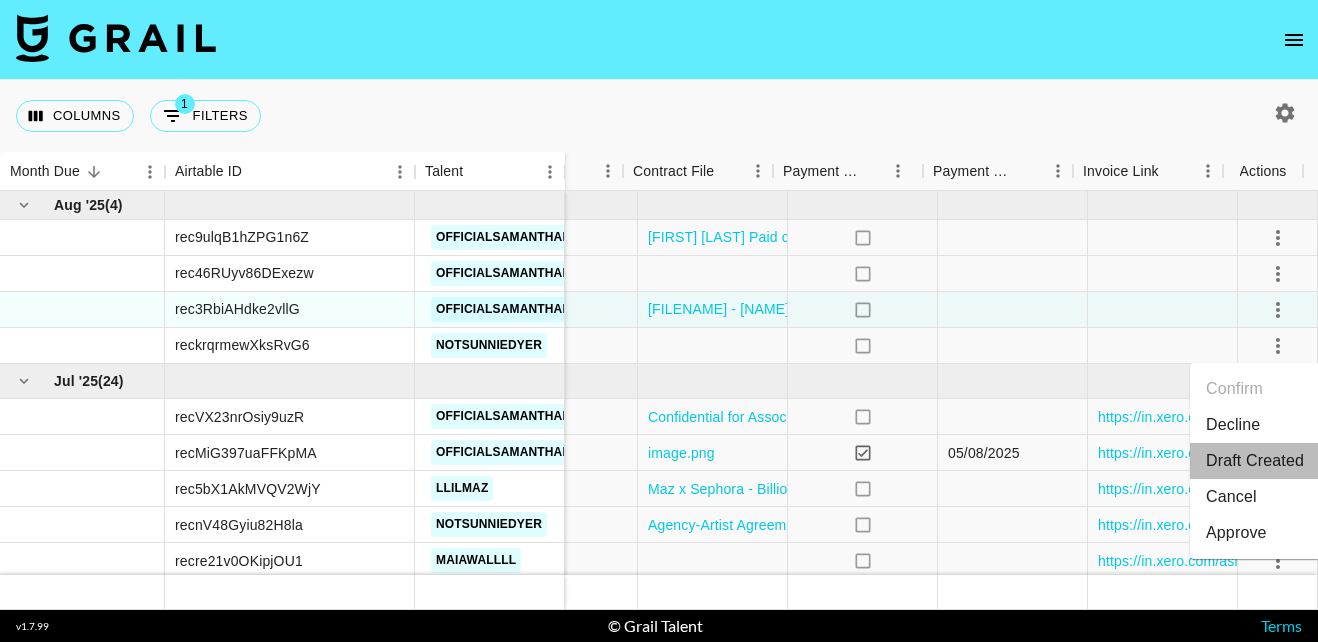 click on "Draft Created" at bounding box center (1255, 461) 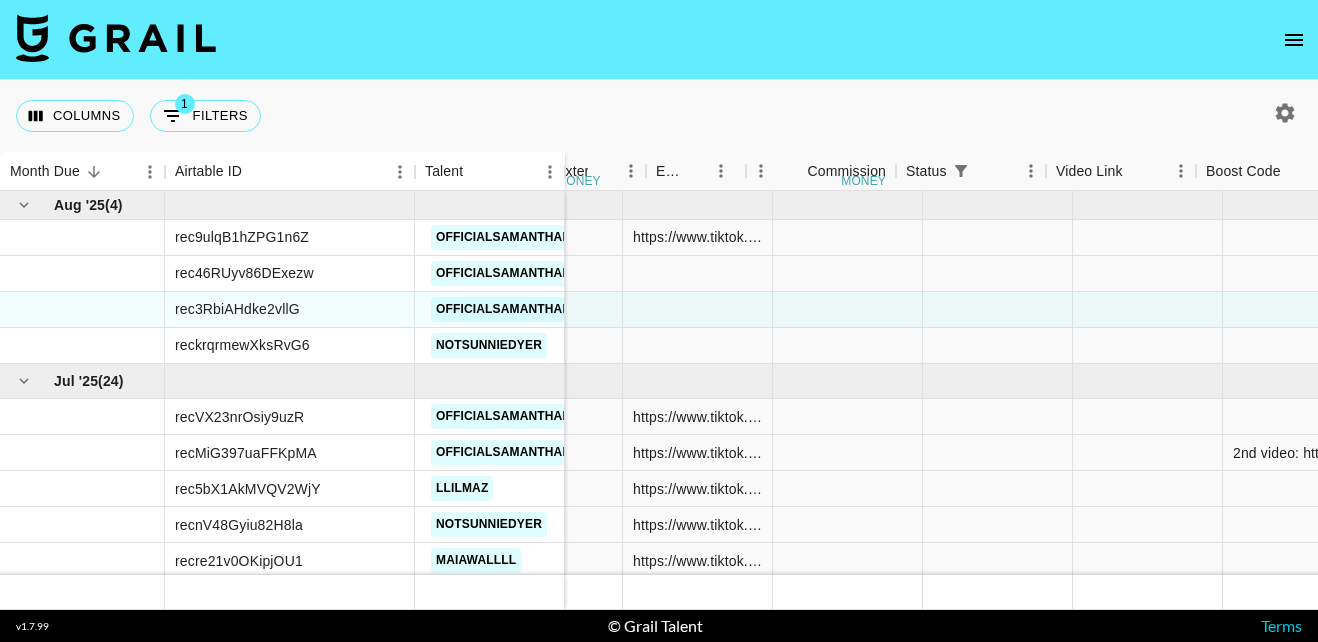 scroll, scrollTop: 0, scrollLeft: 1015, axis: horizontal 